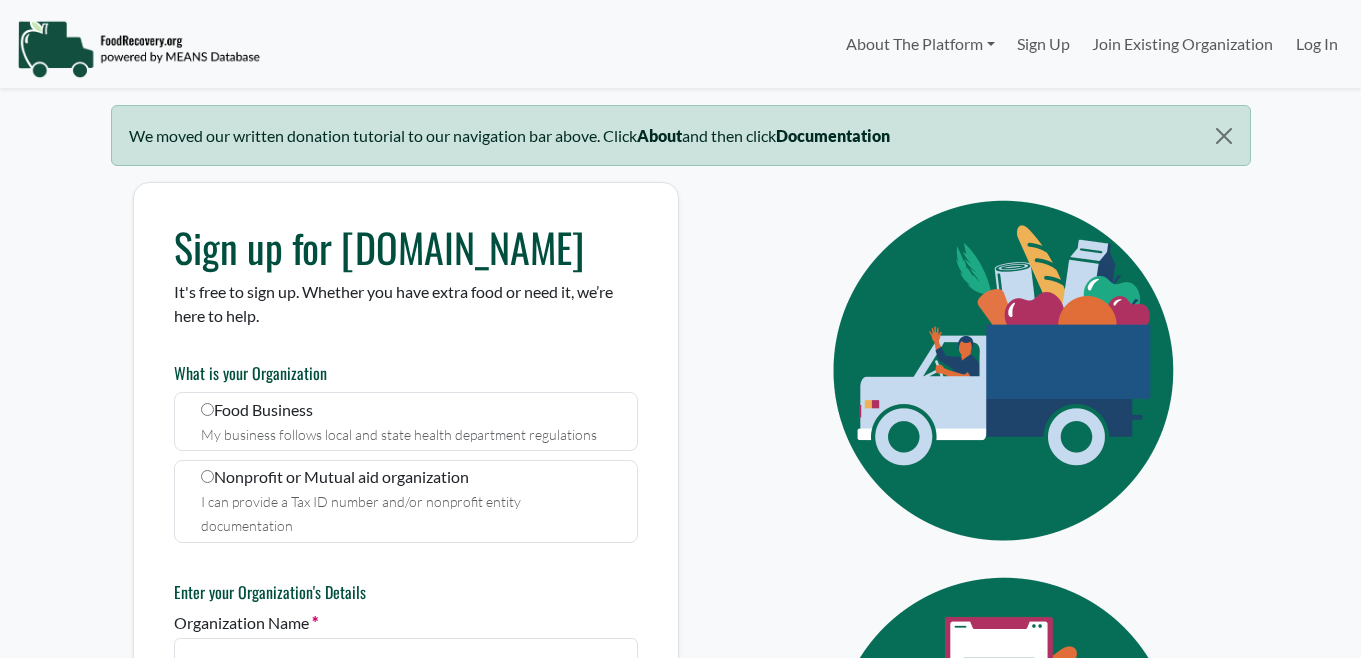 scroll, scrollTop: 0, scrollLeft: 0, axis: both 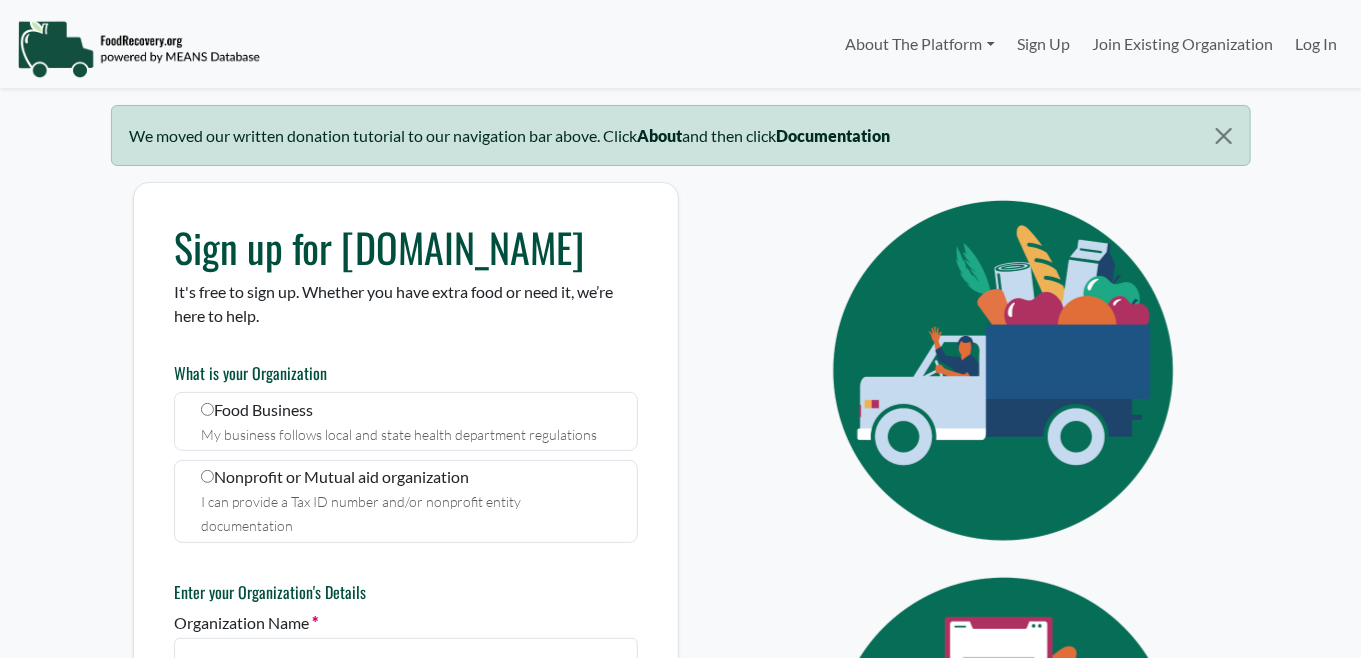 select 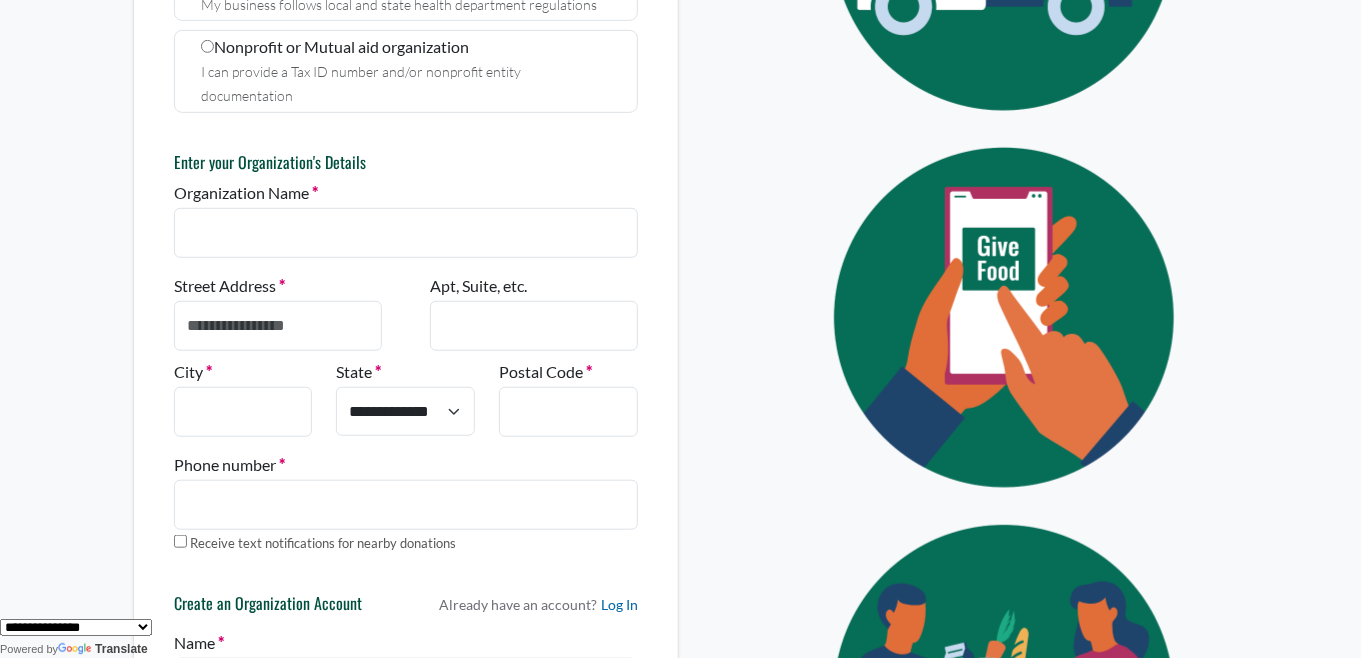 scroll, scrollTop: 400, scrollLeft: 0, axis: vertical 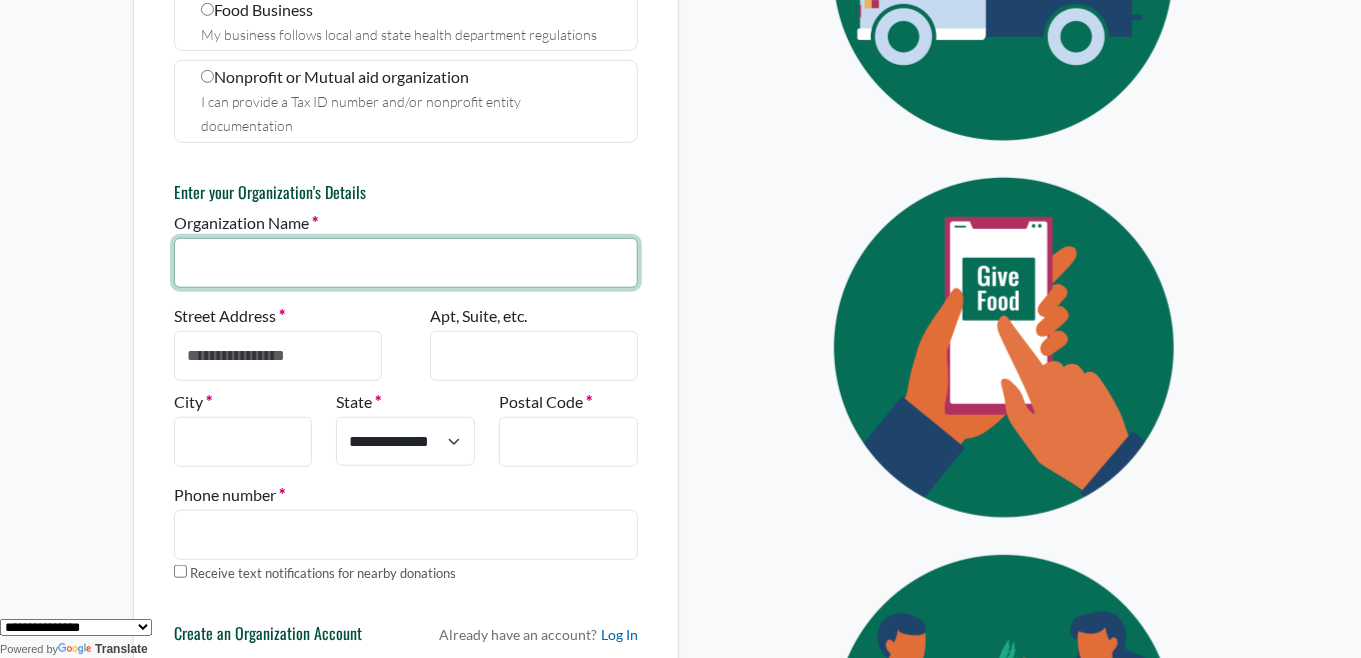 click on "Organization Name" at bounding box center (406, 263) 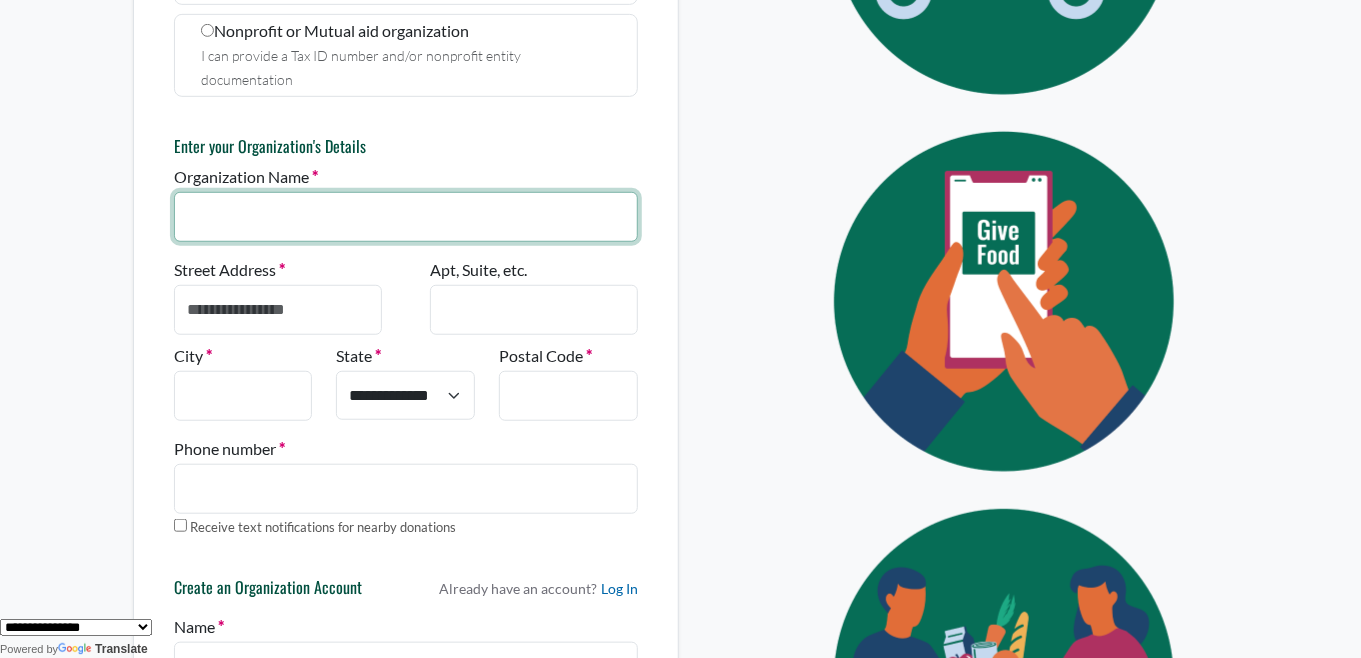scroll, scrollTop: 400, scrollLeft: 0, axis: vertical 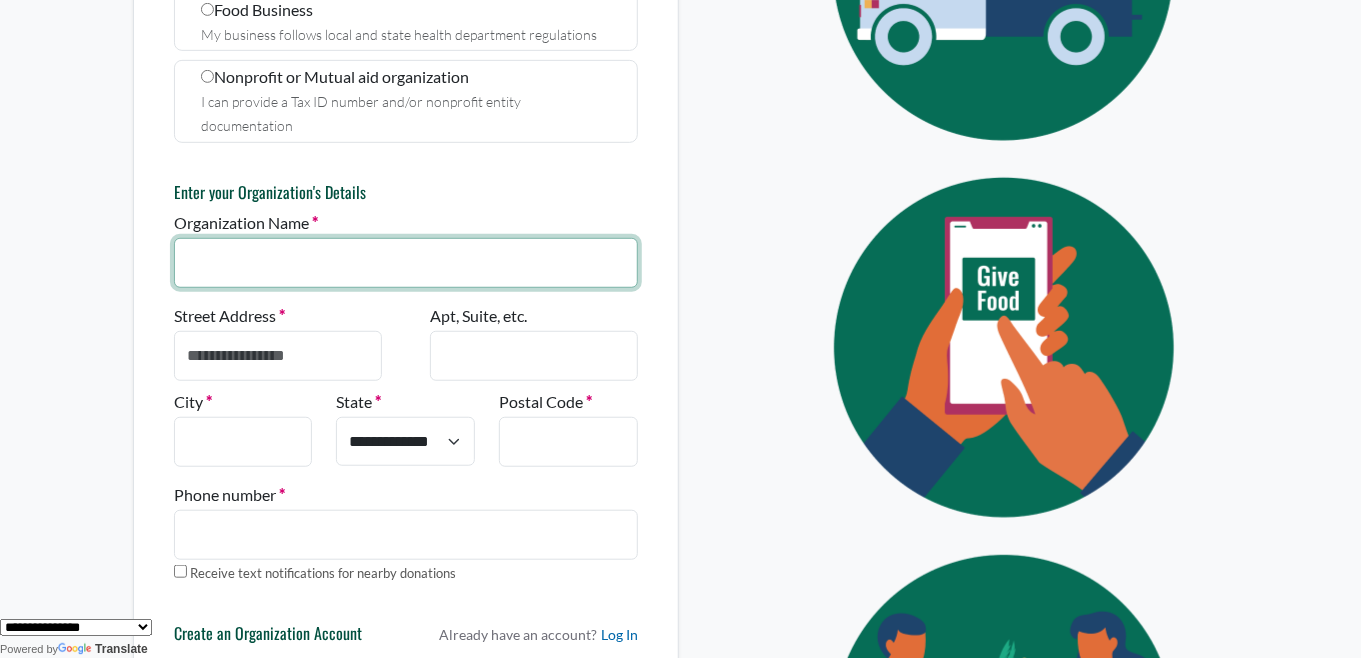 drag, startPoint x: 322, startPoint y: 235, endPoint x: 184, endPoint y: 252, distance: 139.04315 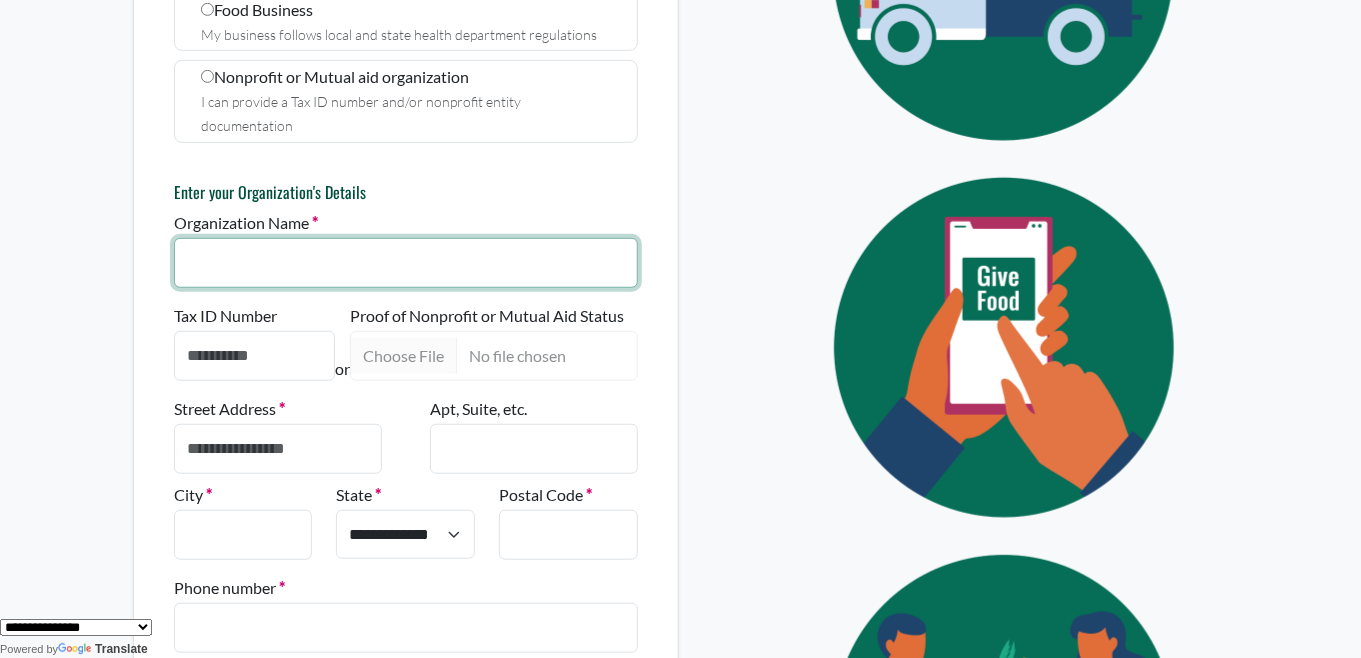 click on "Organization Name" at bounding box center [406, 263] 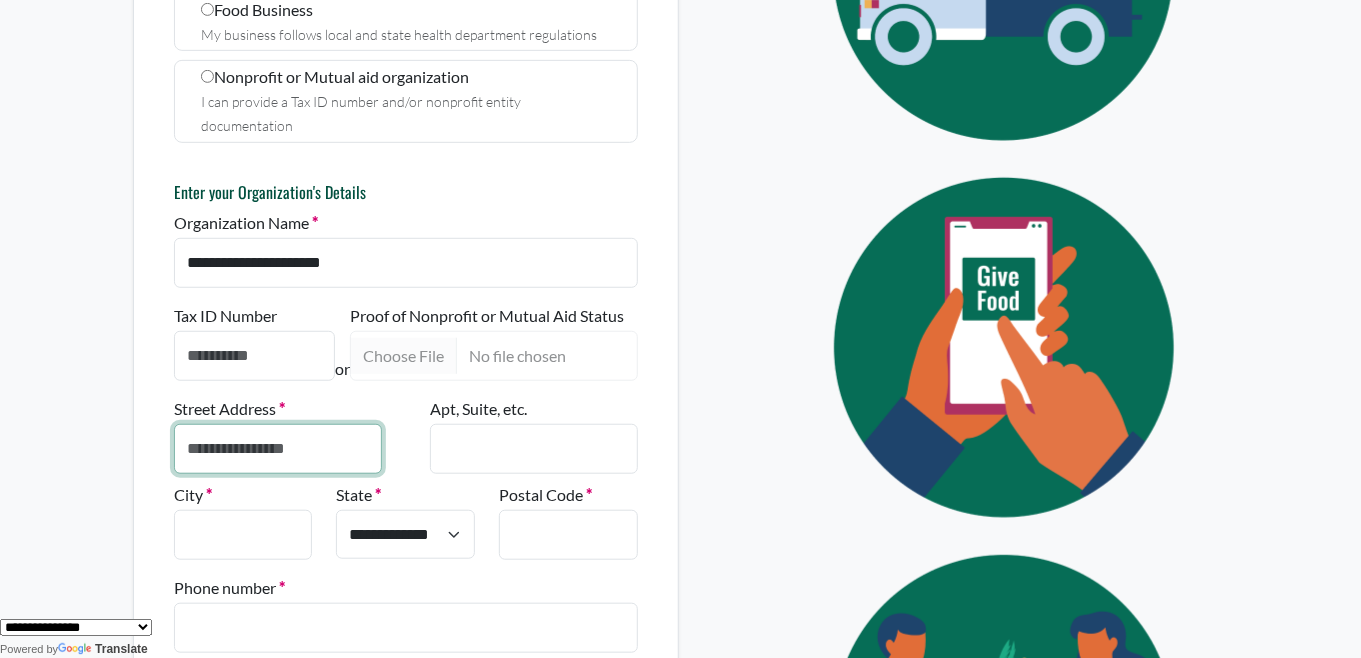 type on "**********" 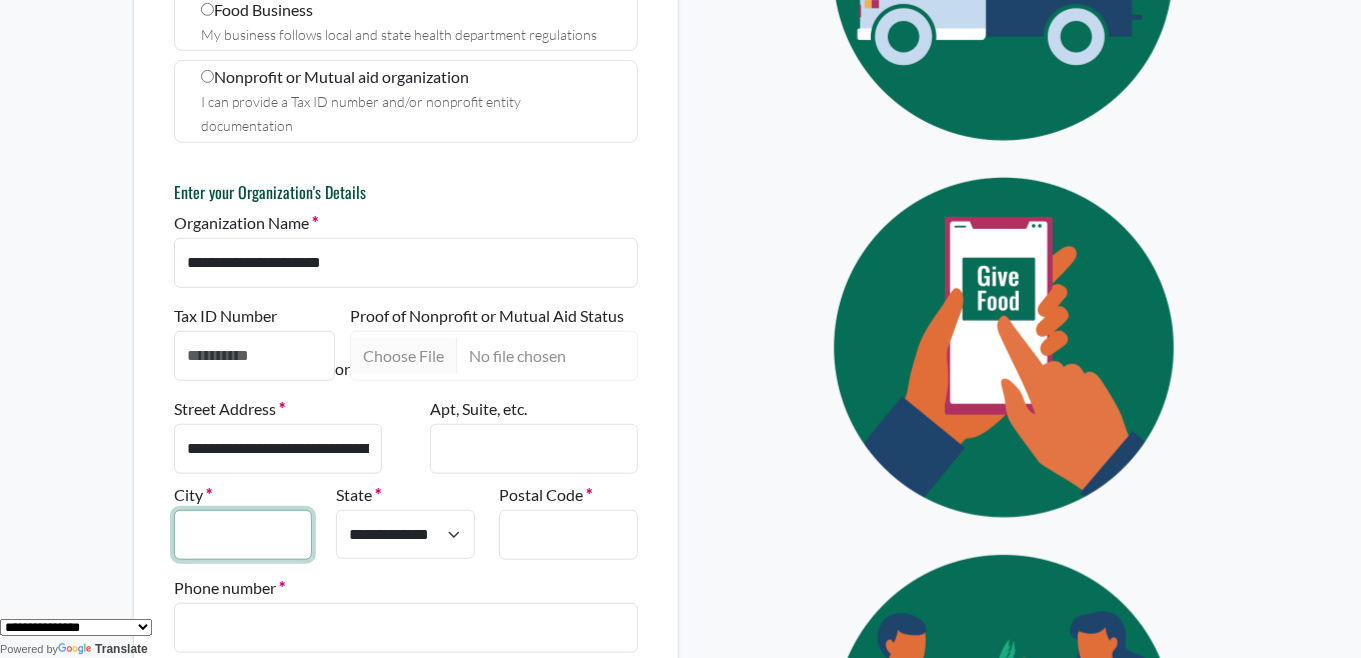 type on "********" 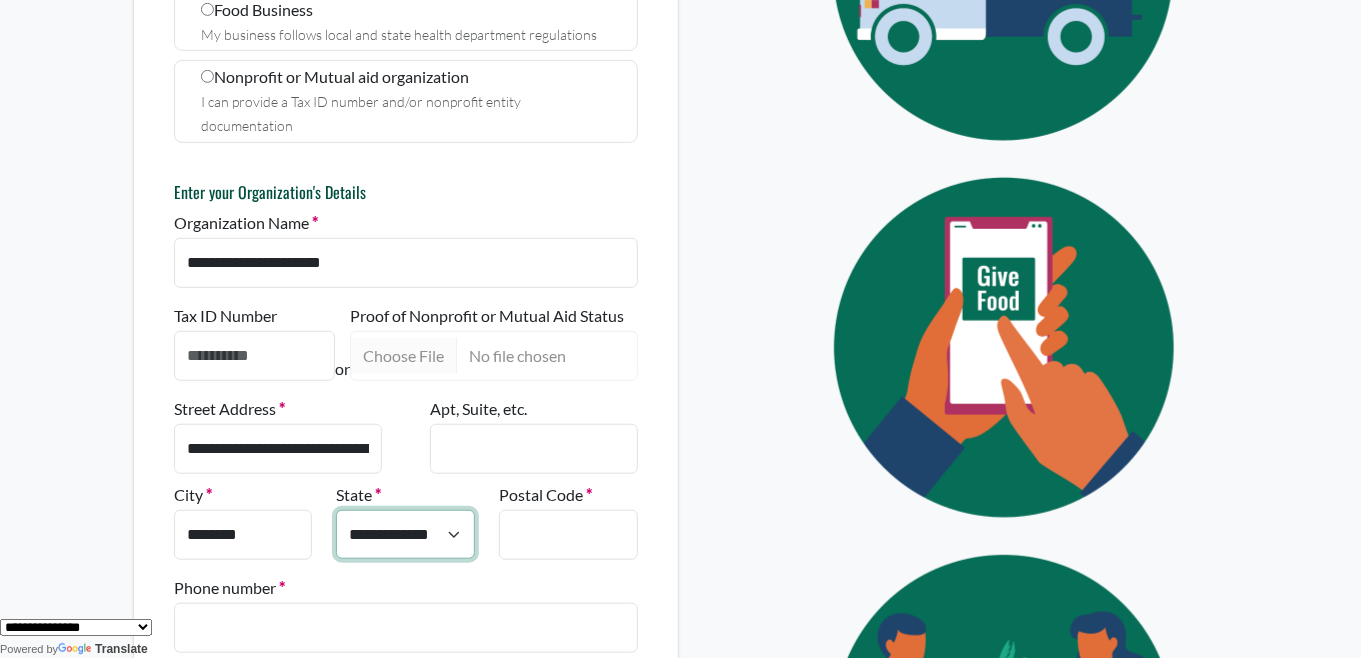 select on "*" 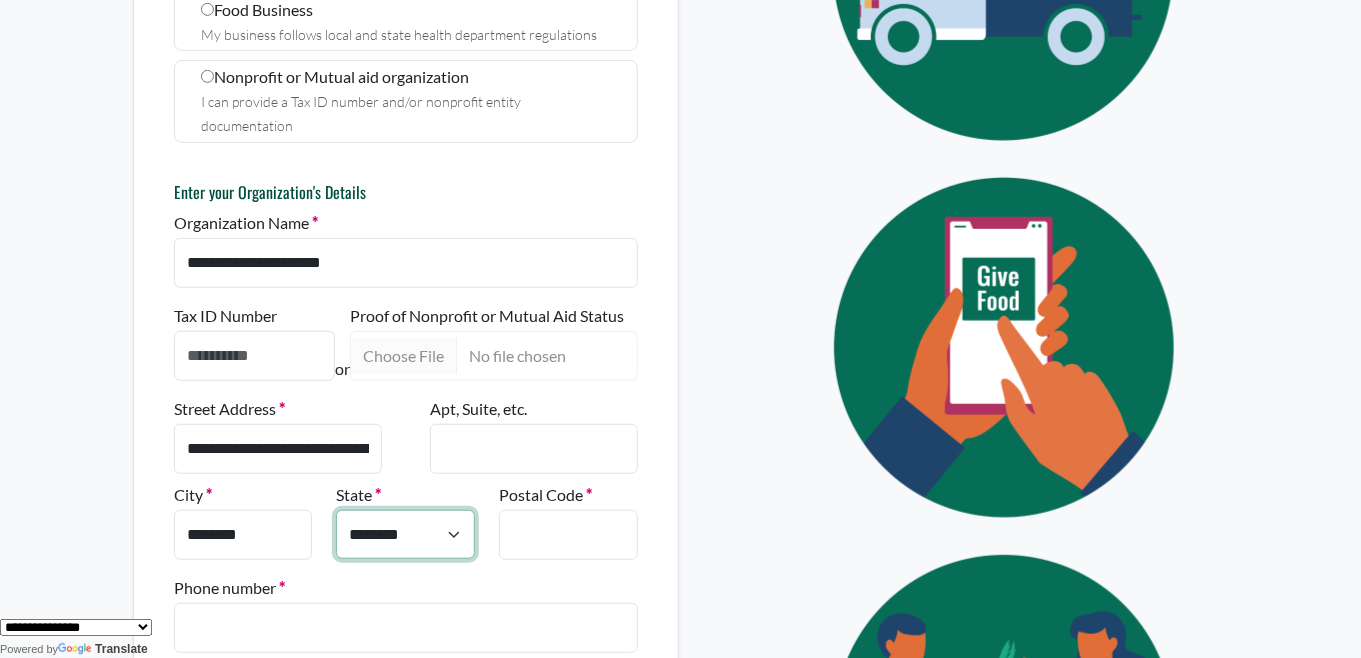 type on "*****" 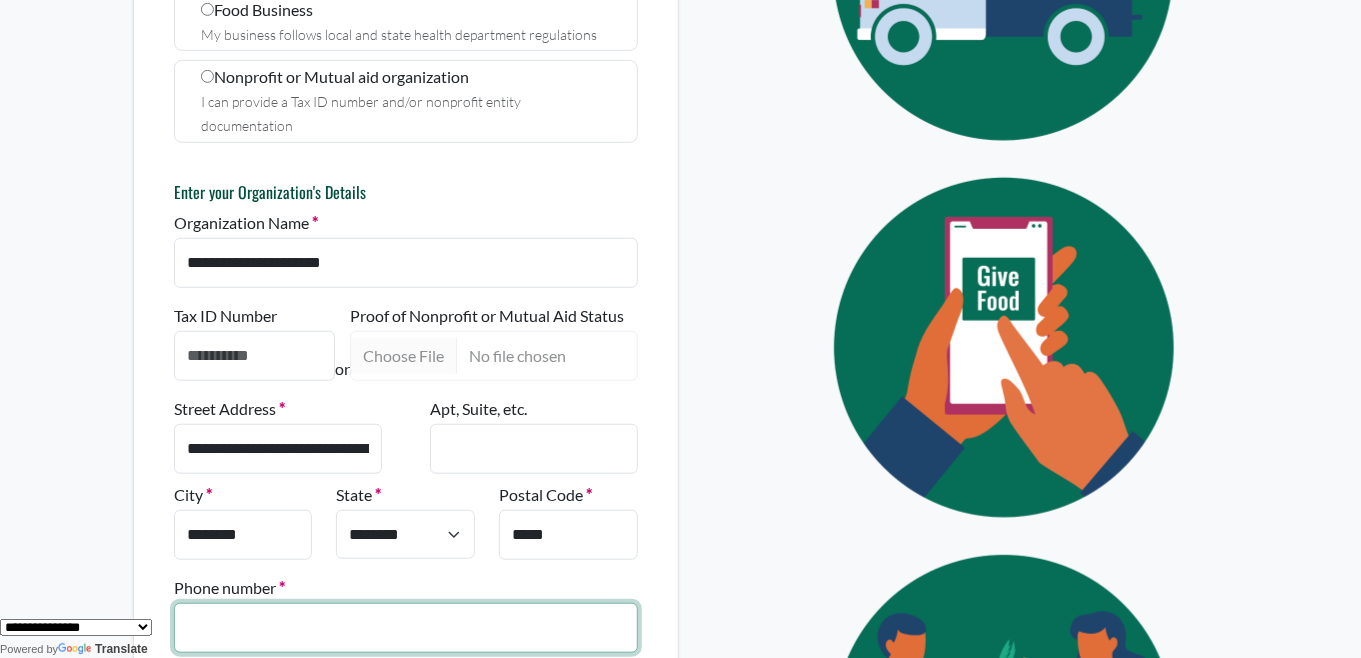 type on "**********" 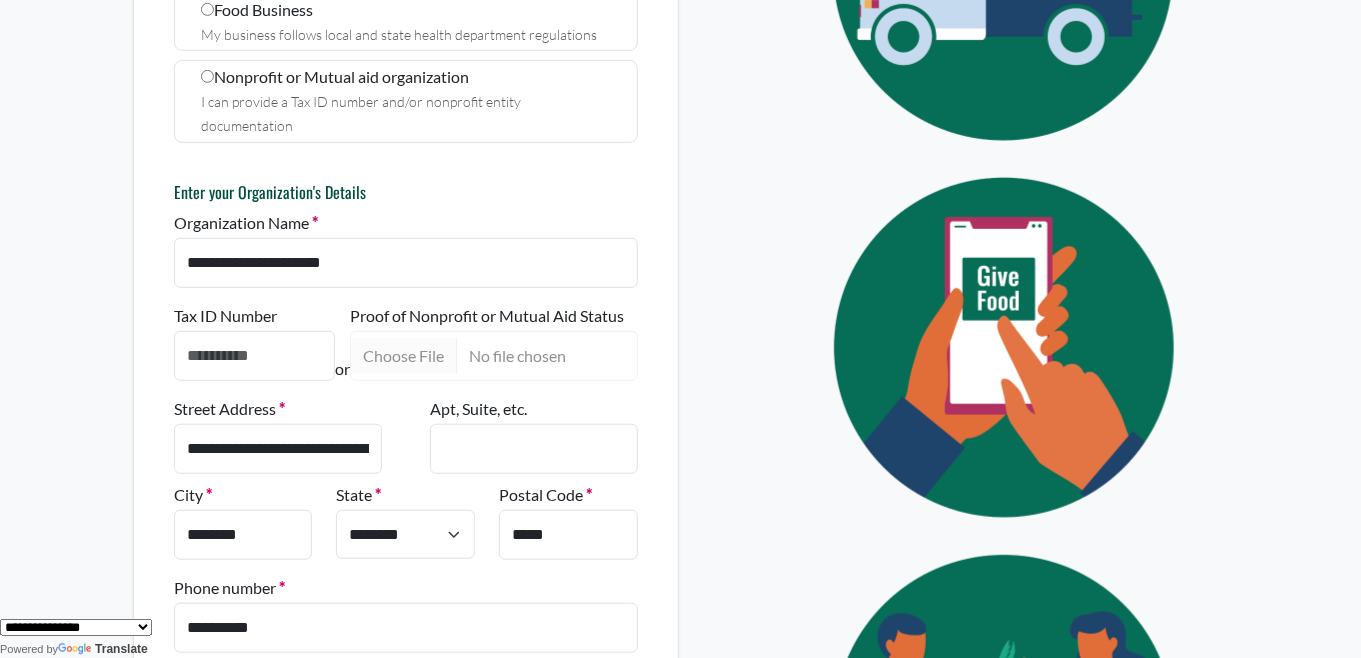 type on "**********" 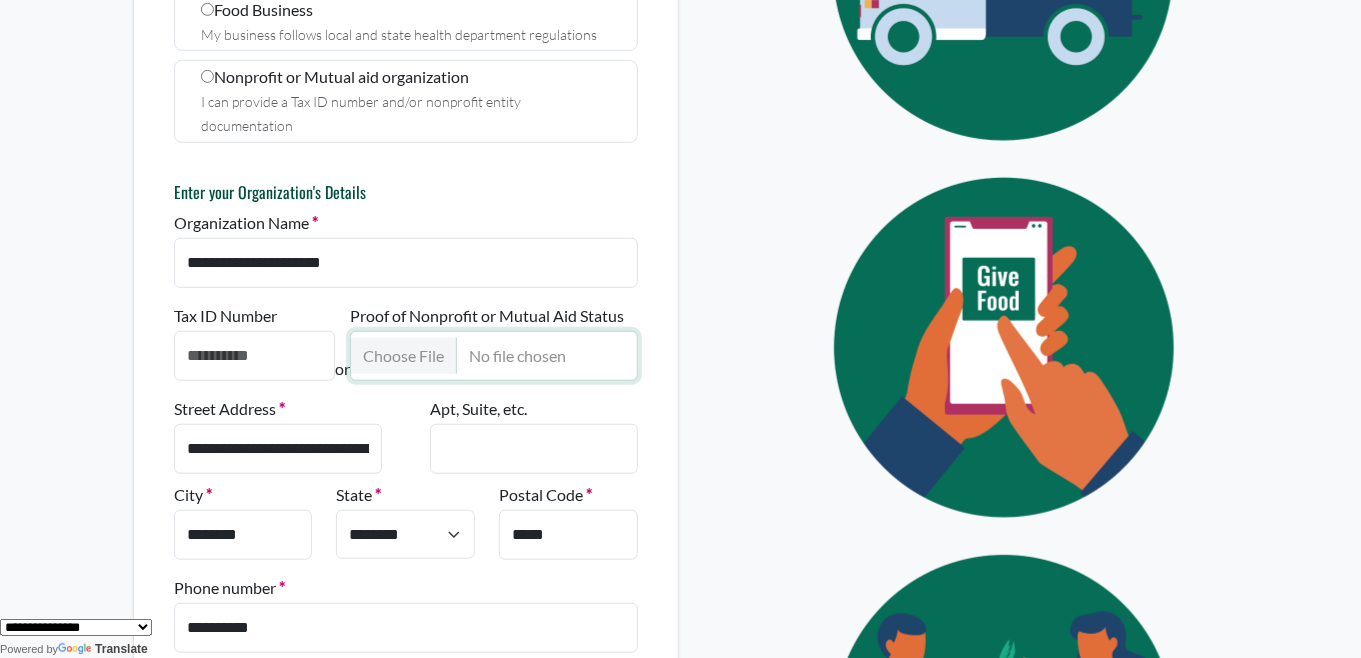 click on "Proof of Nonprofit or Mutual Aid Status" at bounding box center (494, 356) 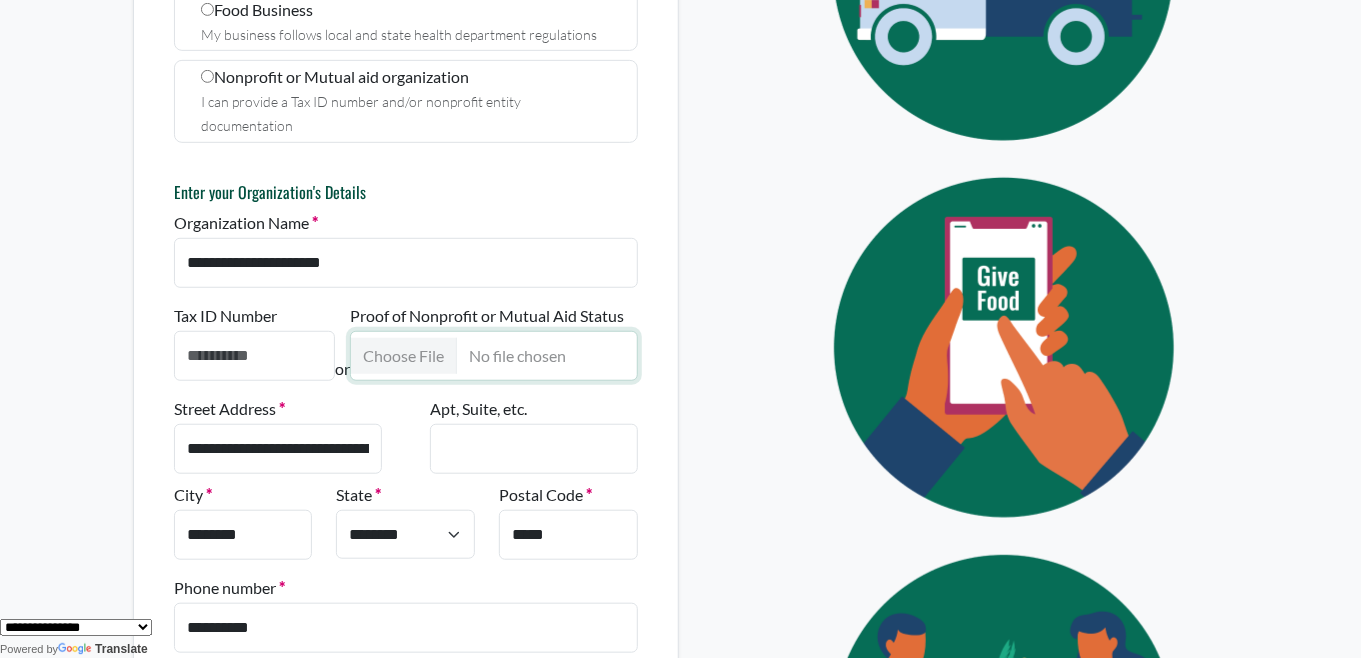 type on "**********" 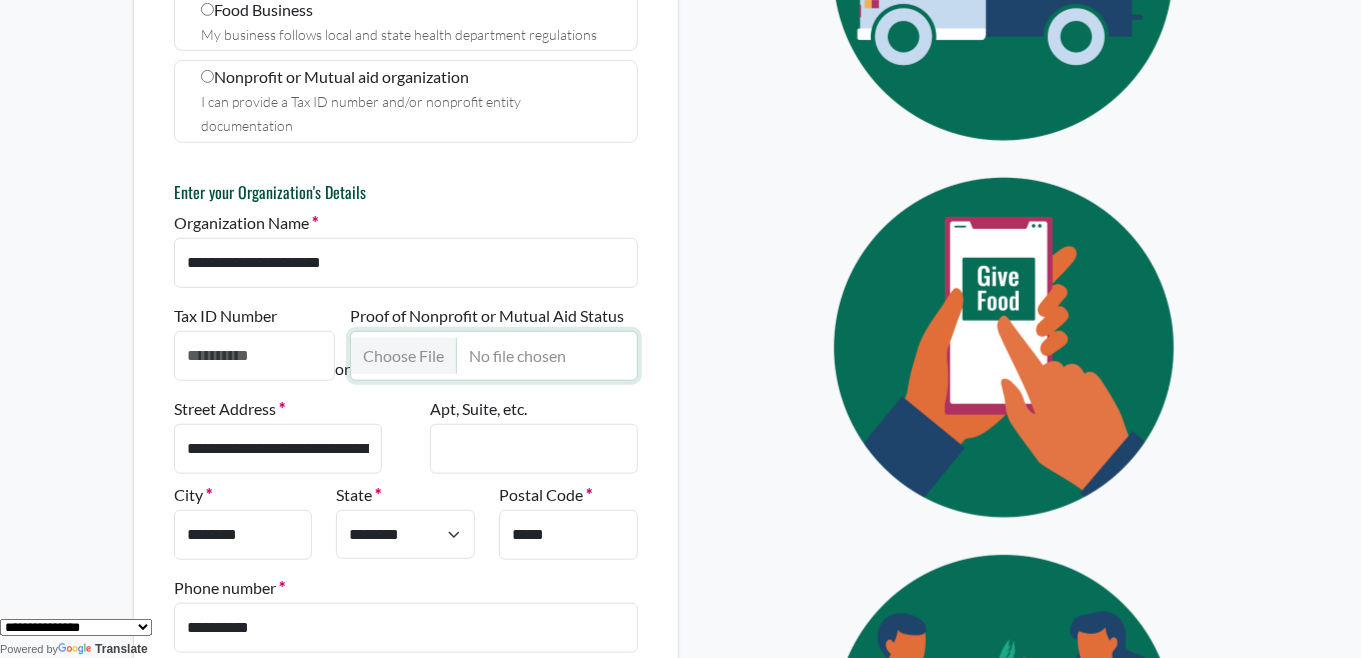 click on "Proof of Nonprofit or Mutual Aid Status" at bounding box center (494, 356) 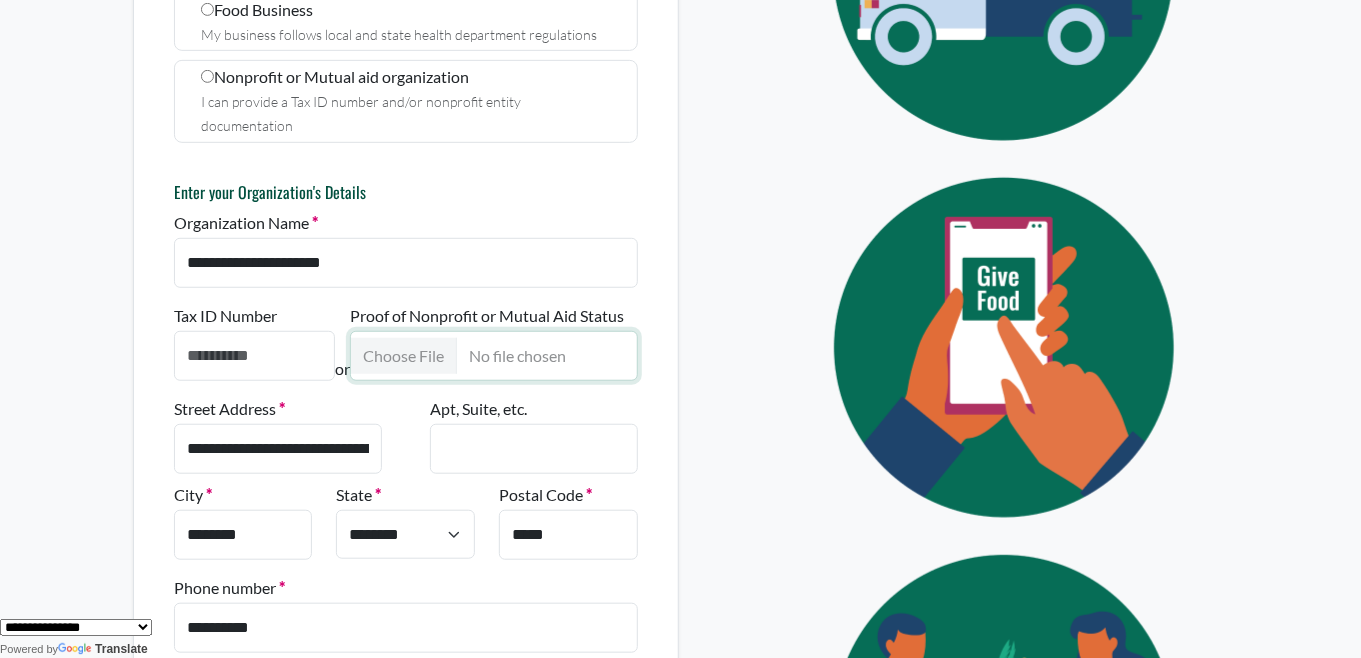 type on "**********" 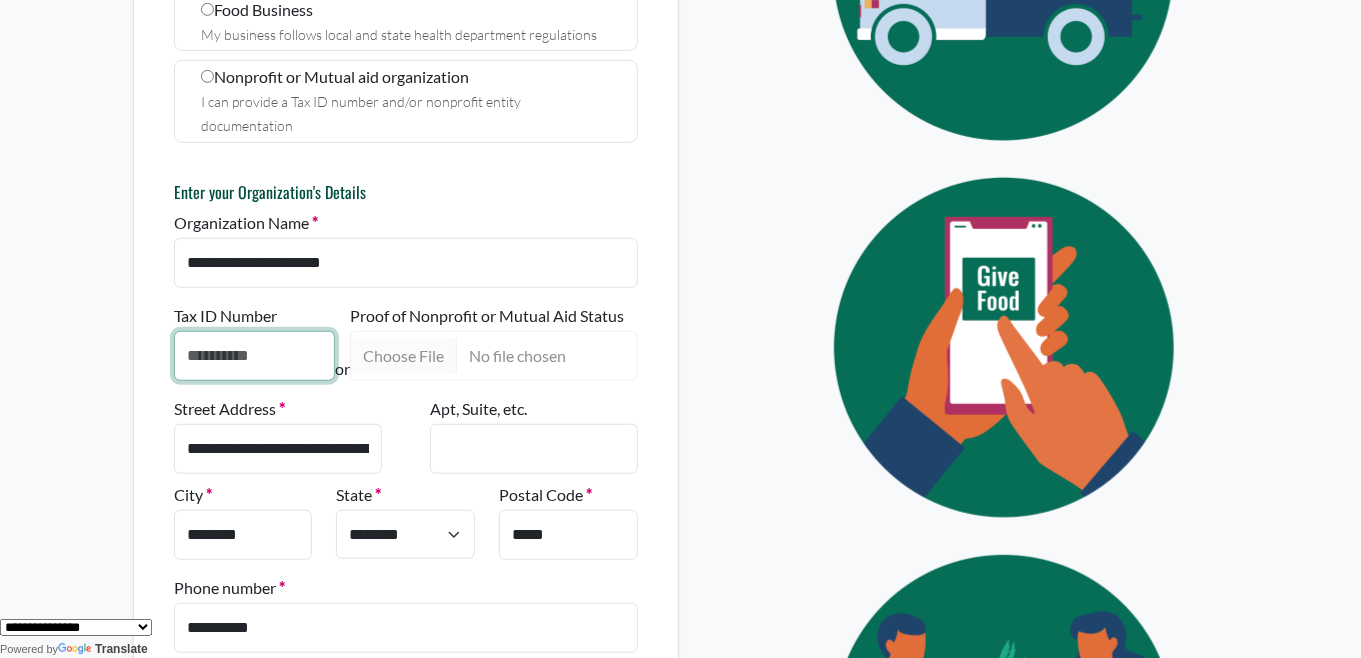 click on "Tax ID Number" at bounding box center (254, 356) 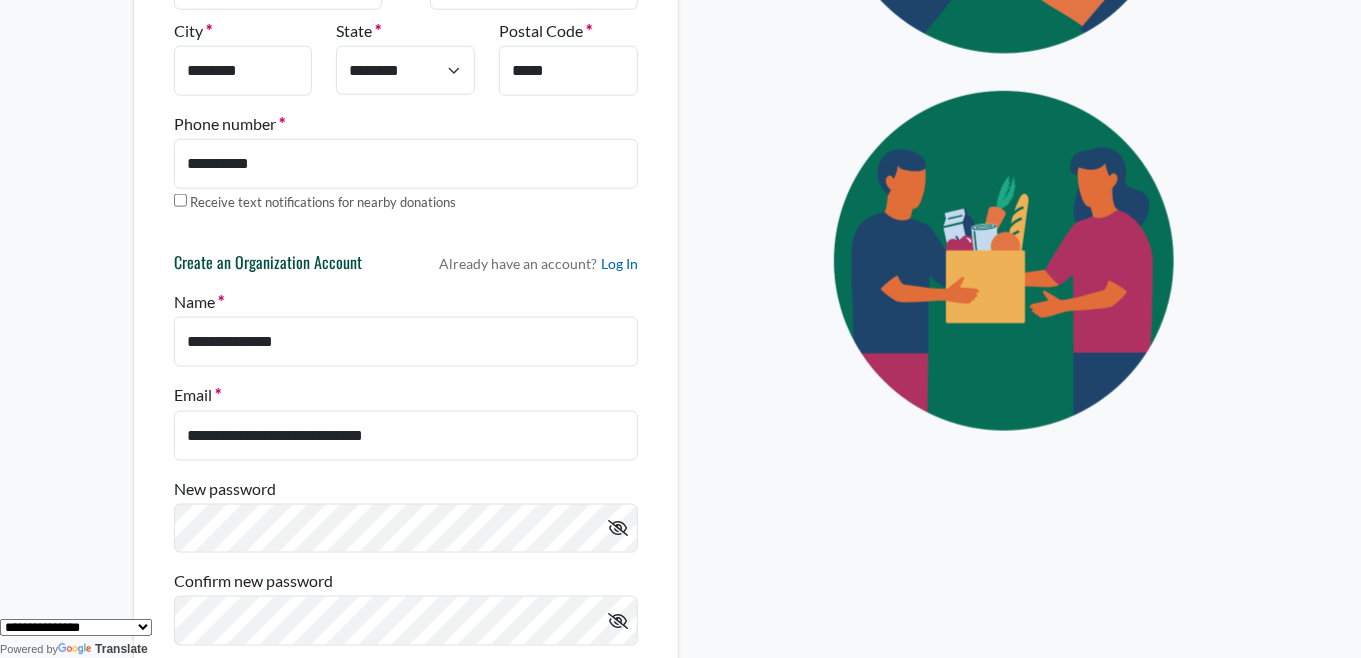 scroll, scrollTop: 900, scrollLeft: 0, axis: vertical 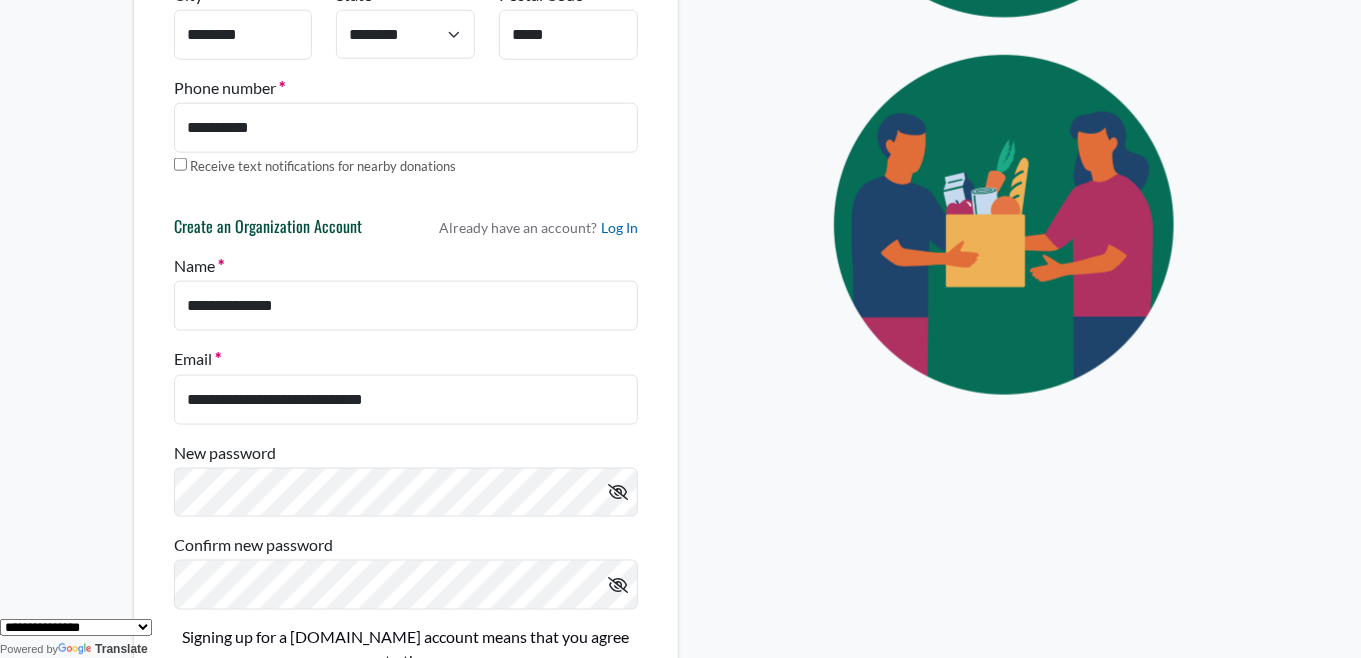 type on "*********" 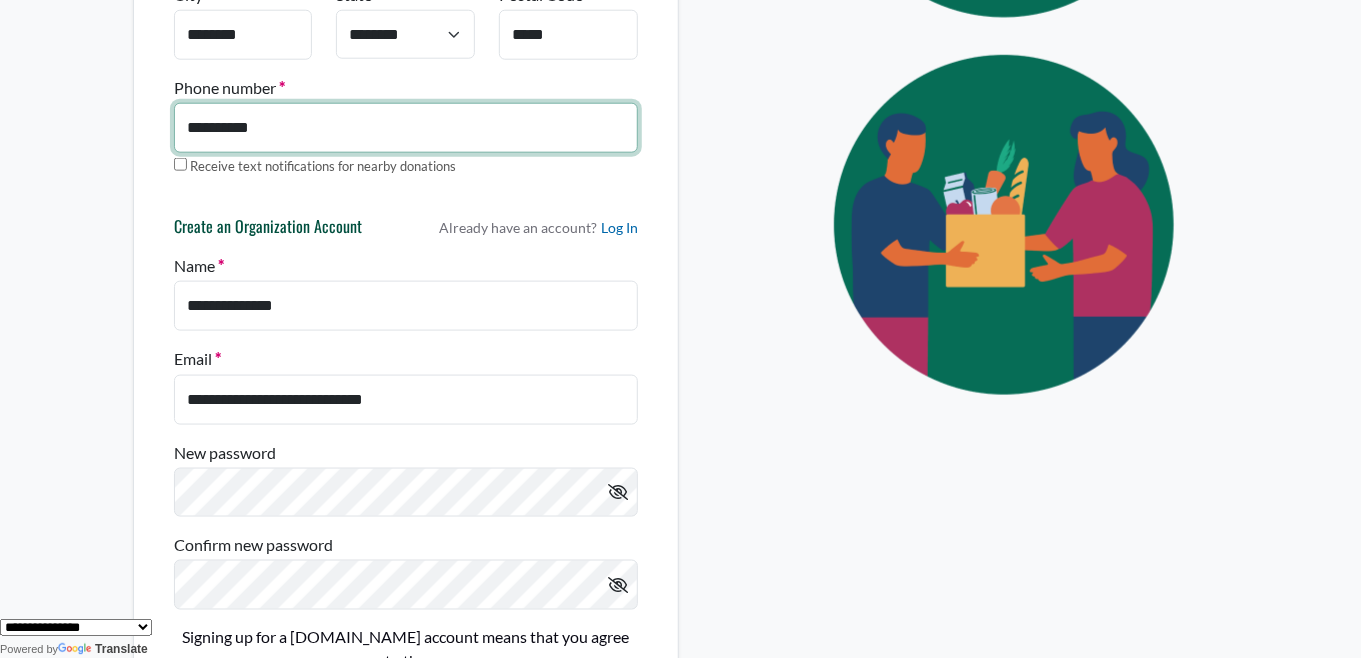 drag, startPoint x: 346, startPoint y: 94, endPoint x: 14, endPoint y: 142, distance: 335.45193 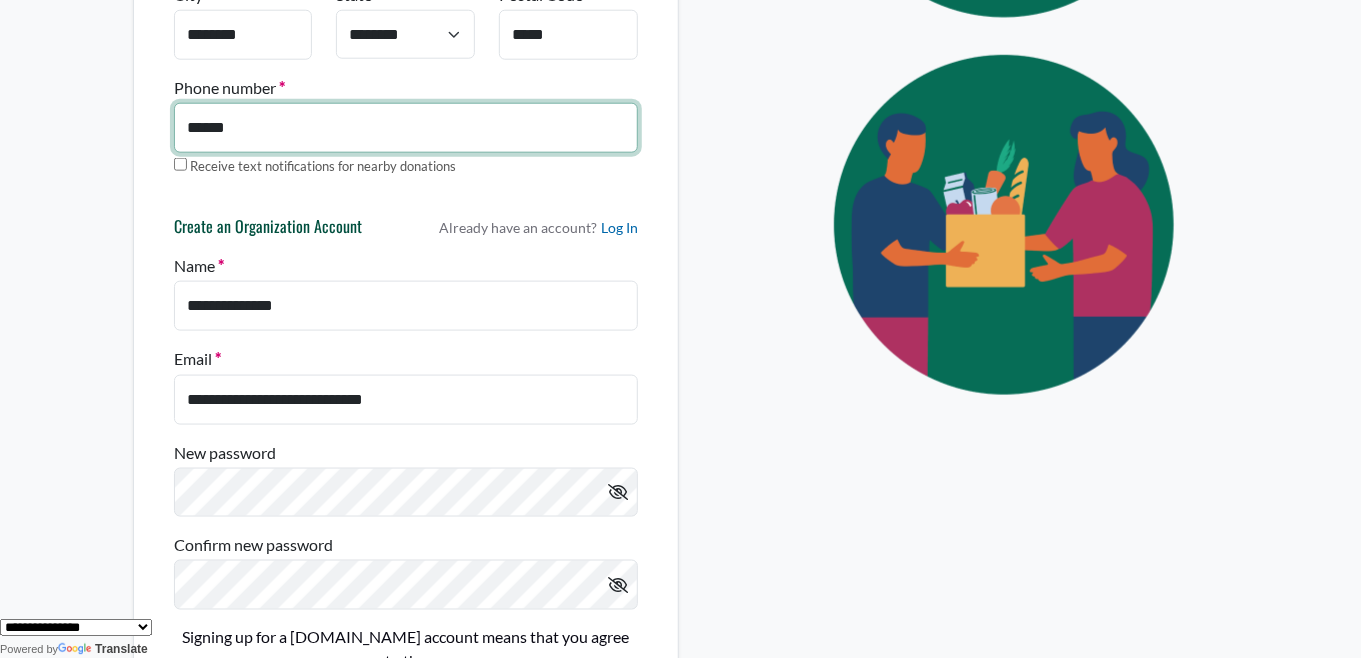 type on "**********" 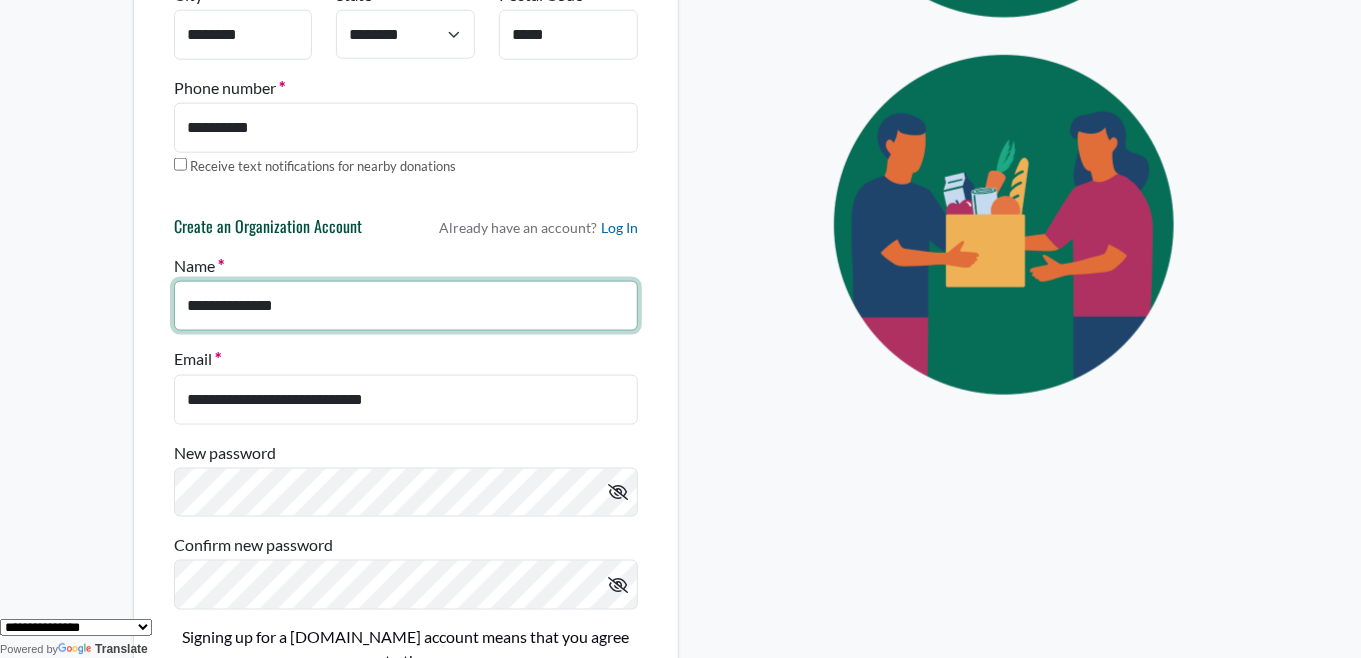 drag, startPoint x: 305, startPoint y: 280, endPoint x: 141, endPoint y: 284, distance: 164.04877 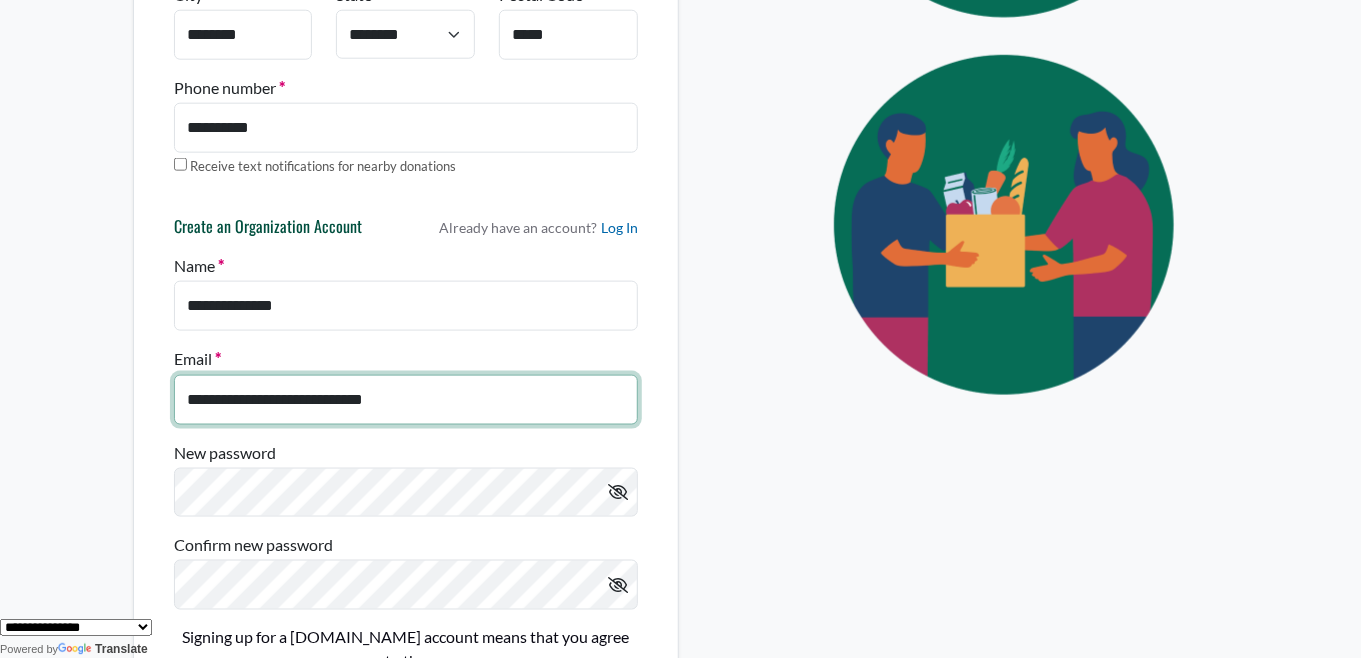 click on "**********" at bounding box center [406, 400] 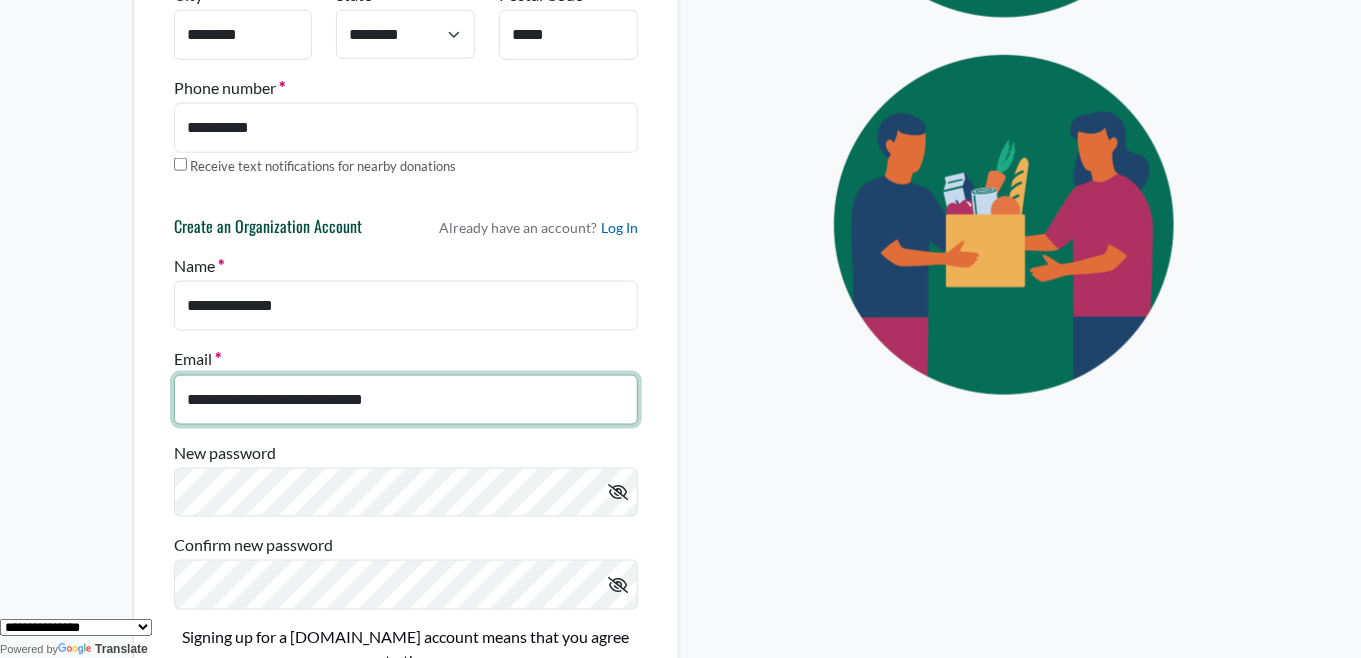 drag, startPoint x: 524, startPoint y: 370, endPoint x: 119, endPoint y: 384, distance: 405.2419 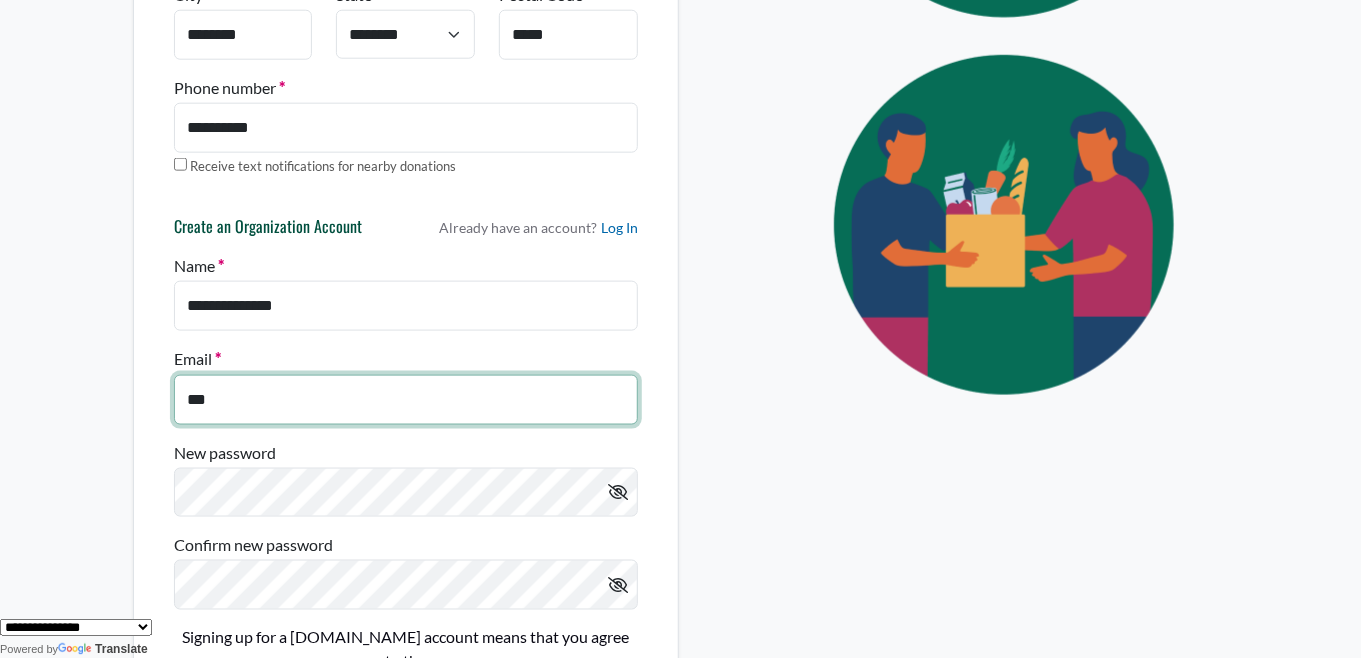 type on "**********" 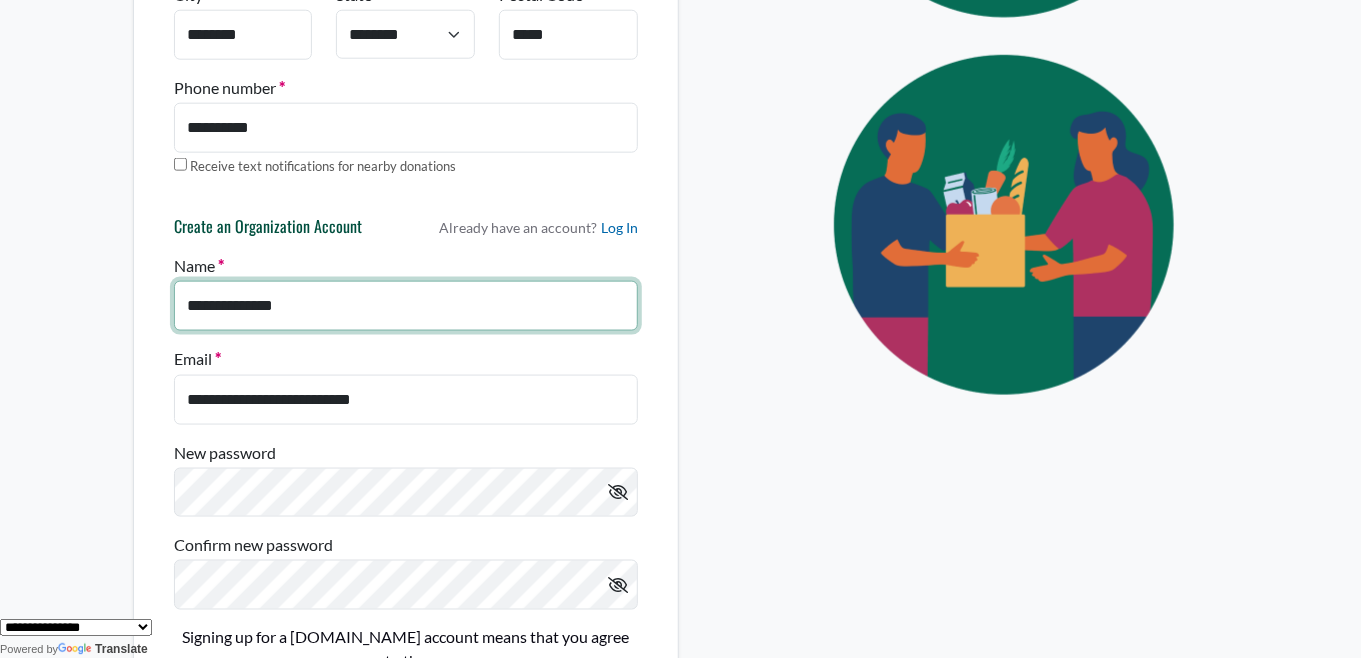 drag, startPoint x: 343, startPoint y: 278, endPoint x: 138, endPoint y: 312, distance: 207.80038 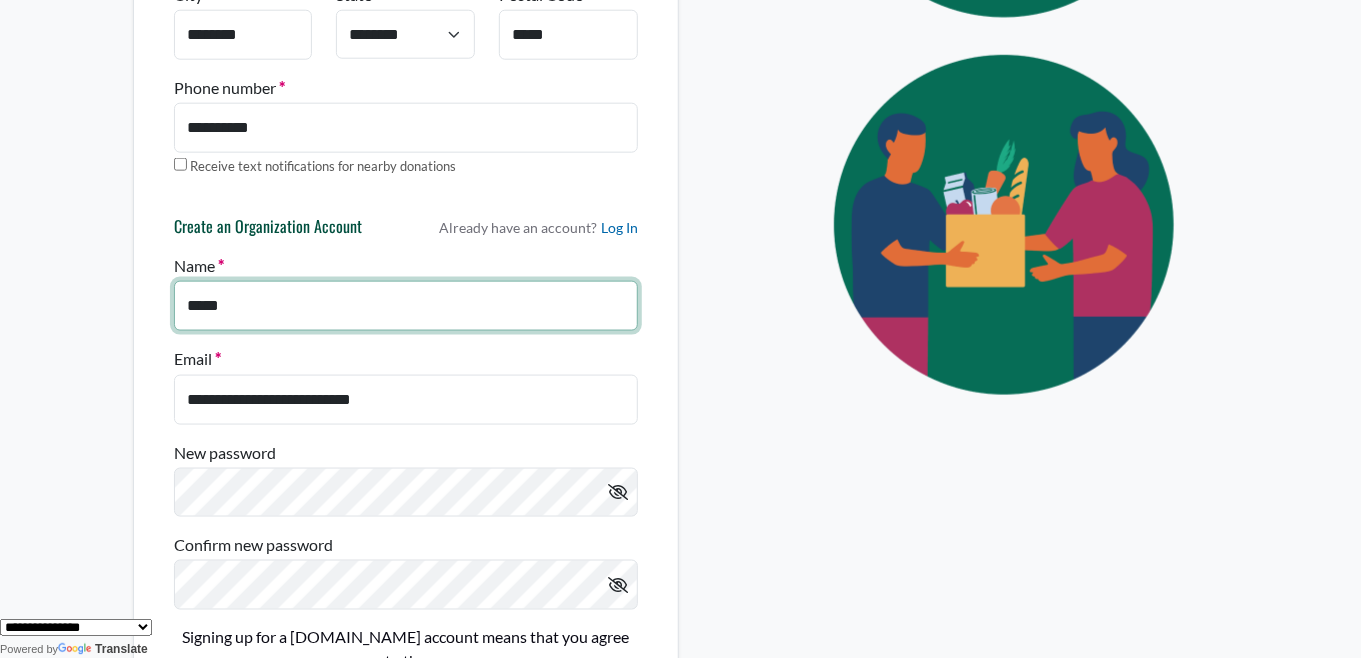 type on "**********" 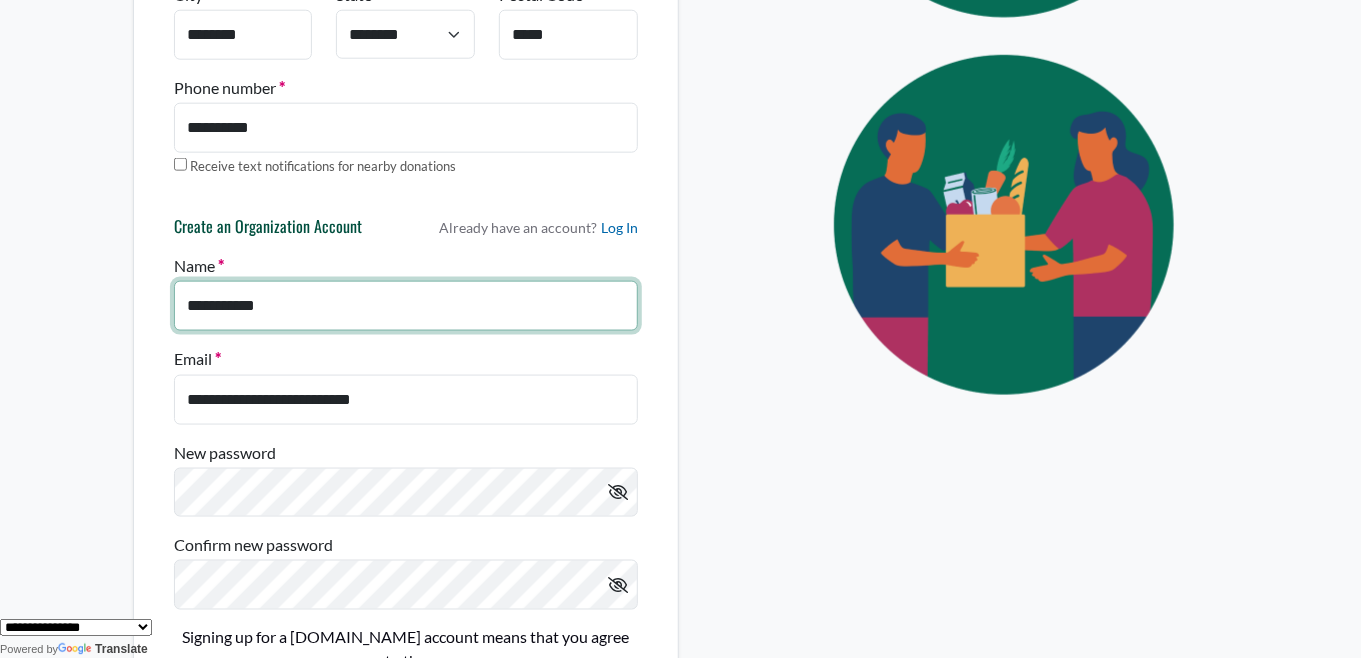 scroll, scrollTop: 1000, scrollLeft: 0, axis: vertical 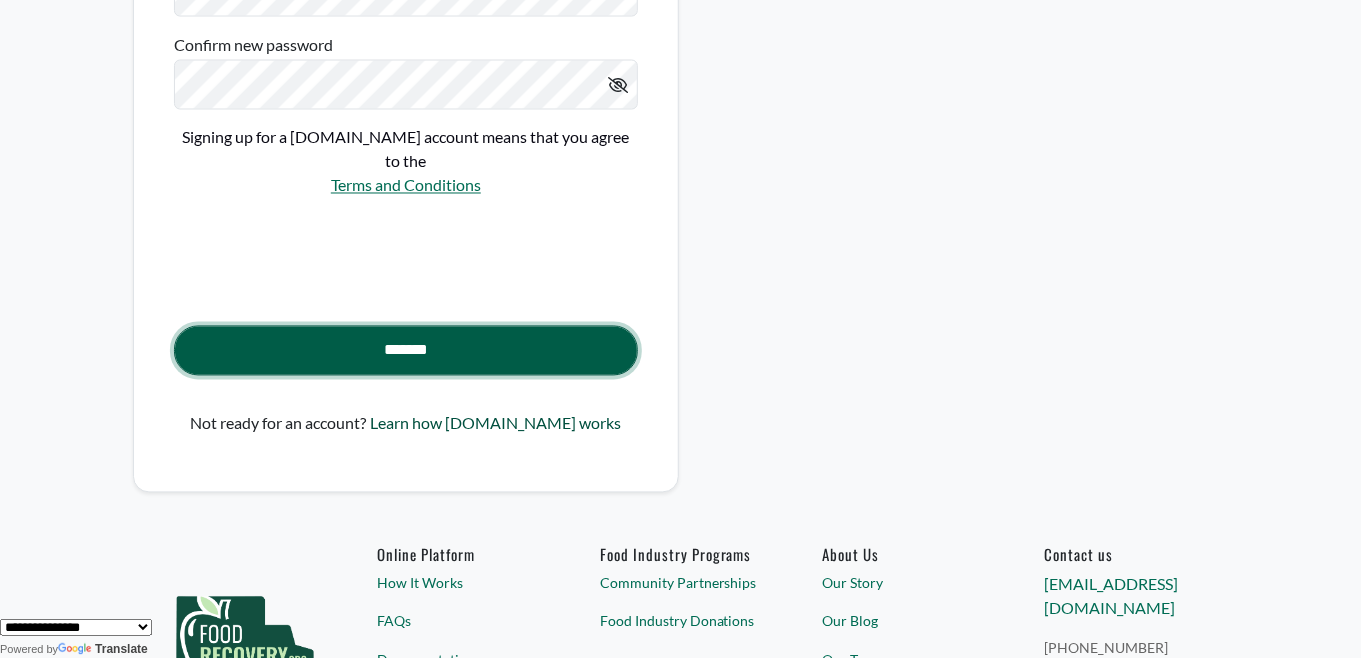 click on "*******" at bounding box center [406, 351] 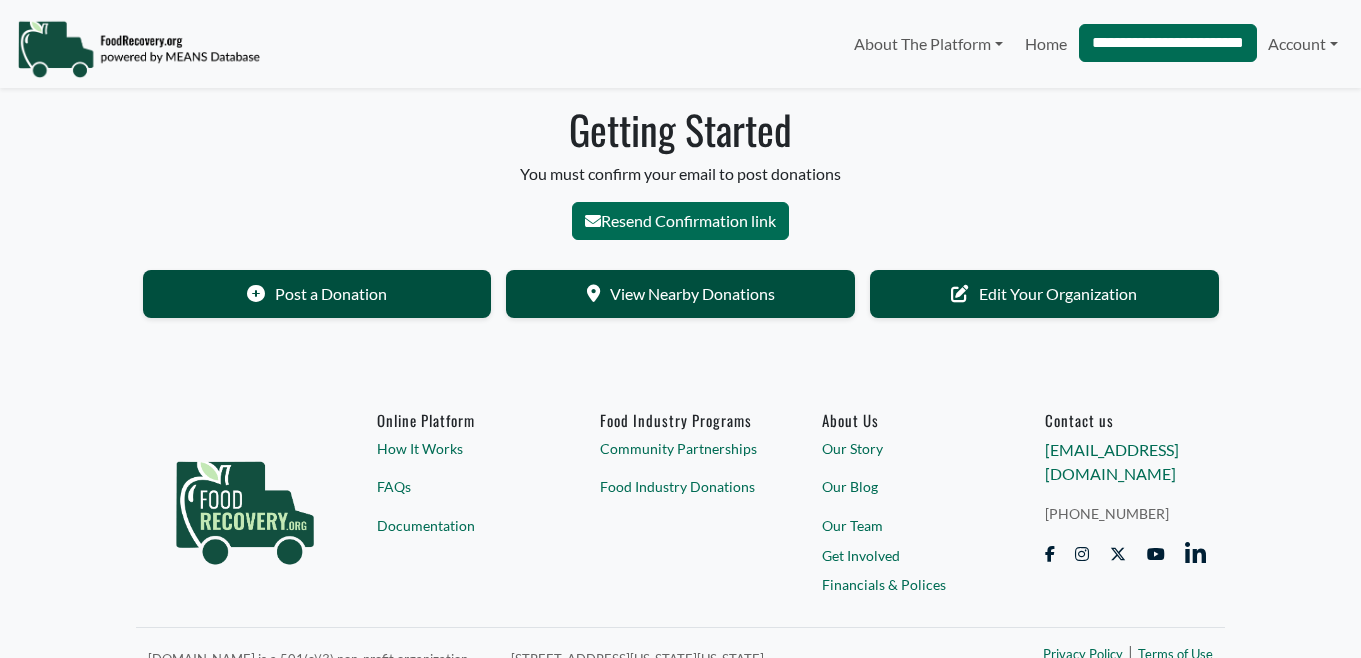 scroll, scrollTop: 0, scrollLeft: 0, axis: both 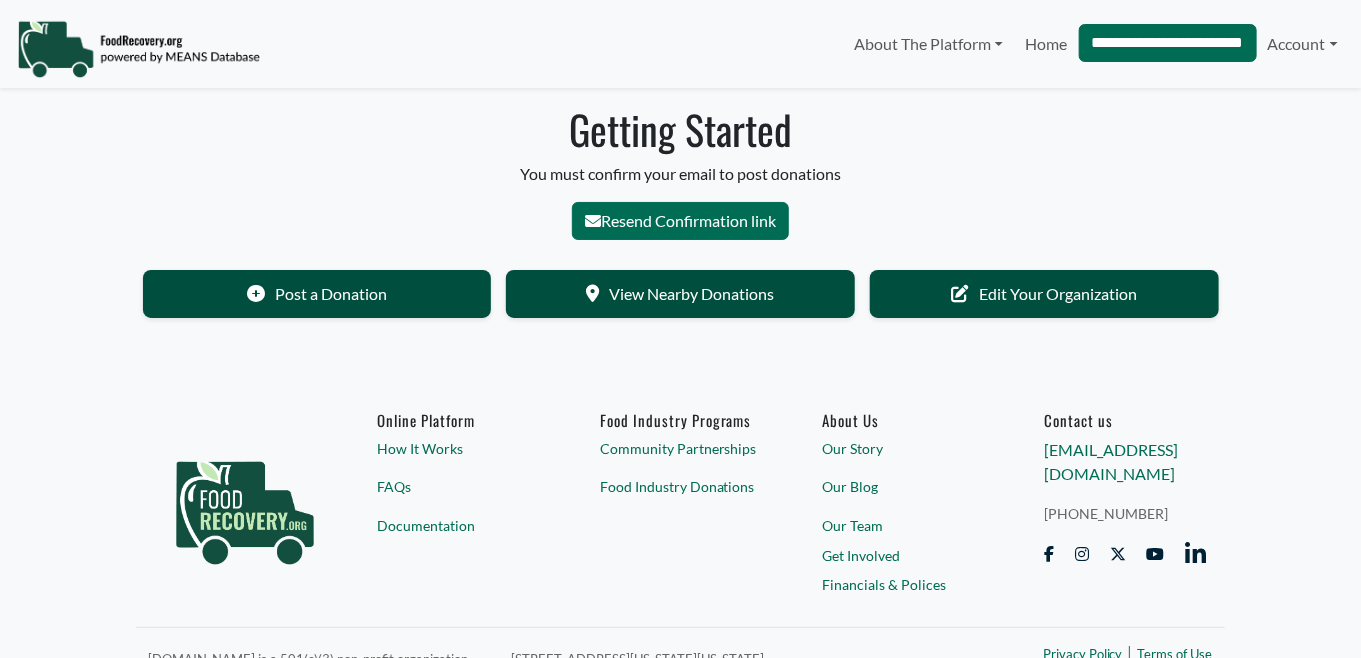 select 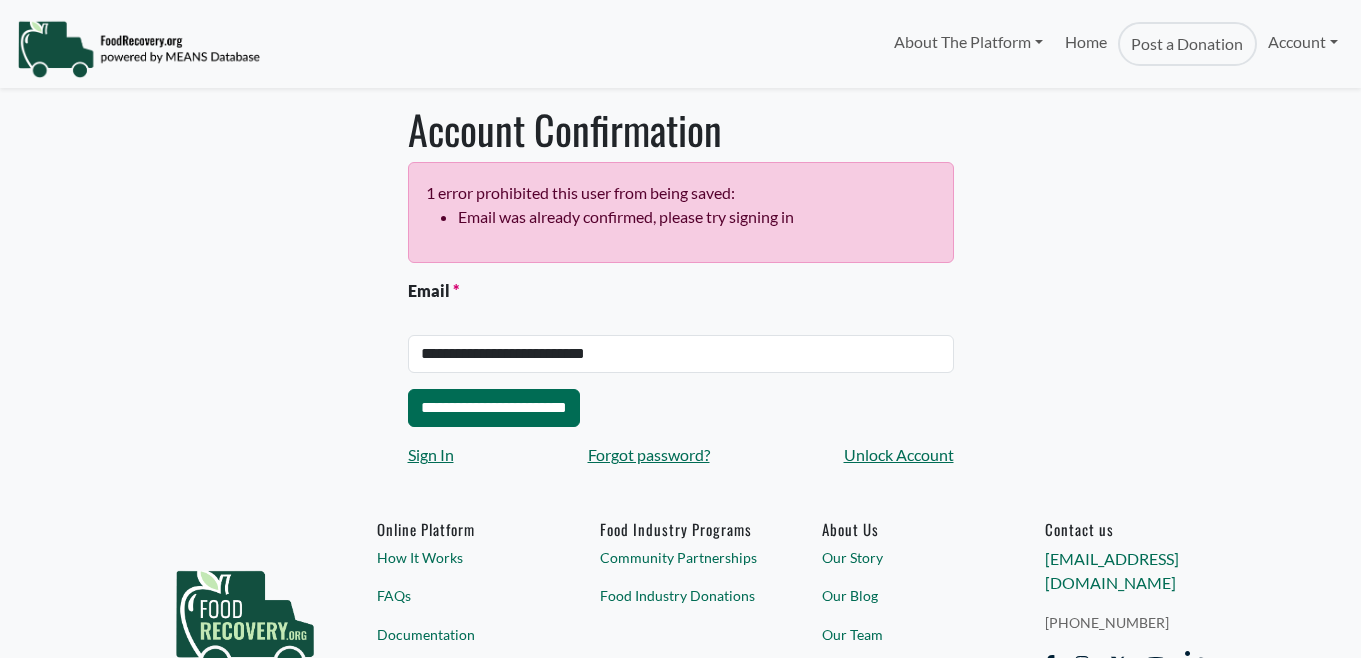 scroll, scrollTop: 0, scrollLeft: 0, axis: both 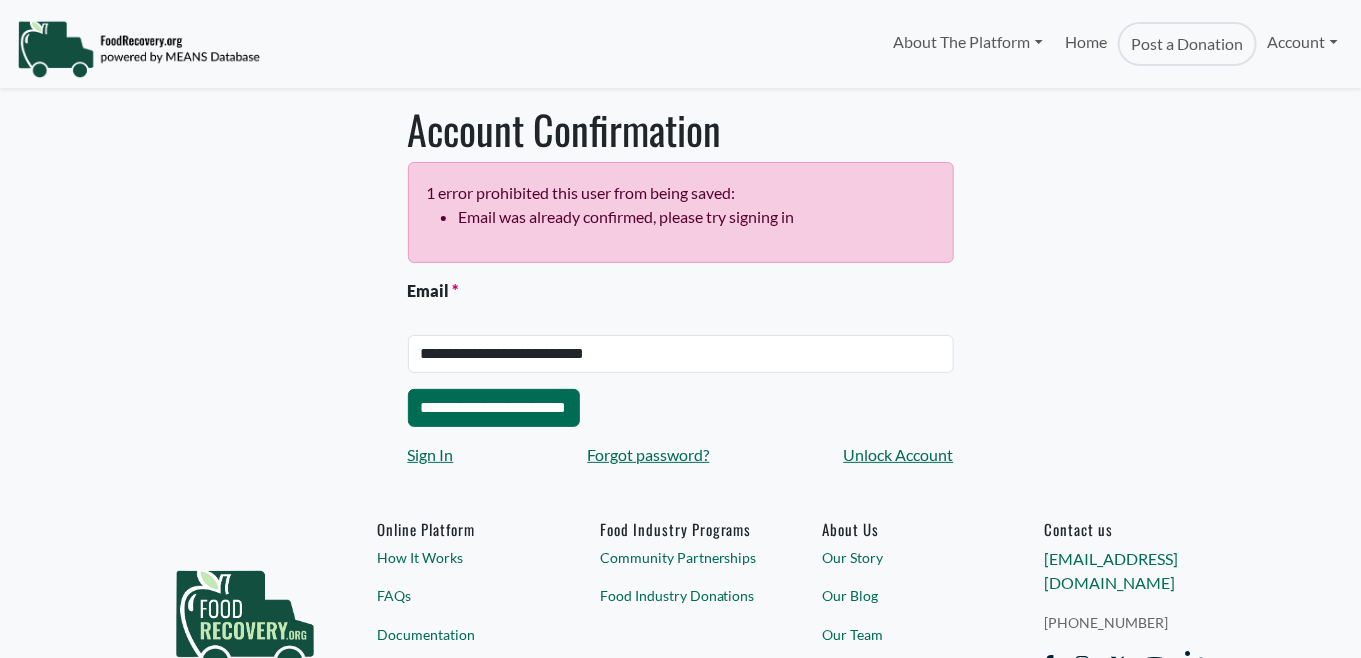 select 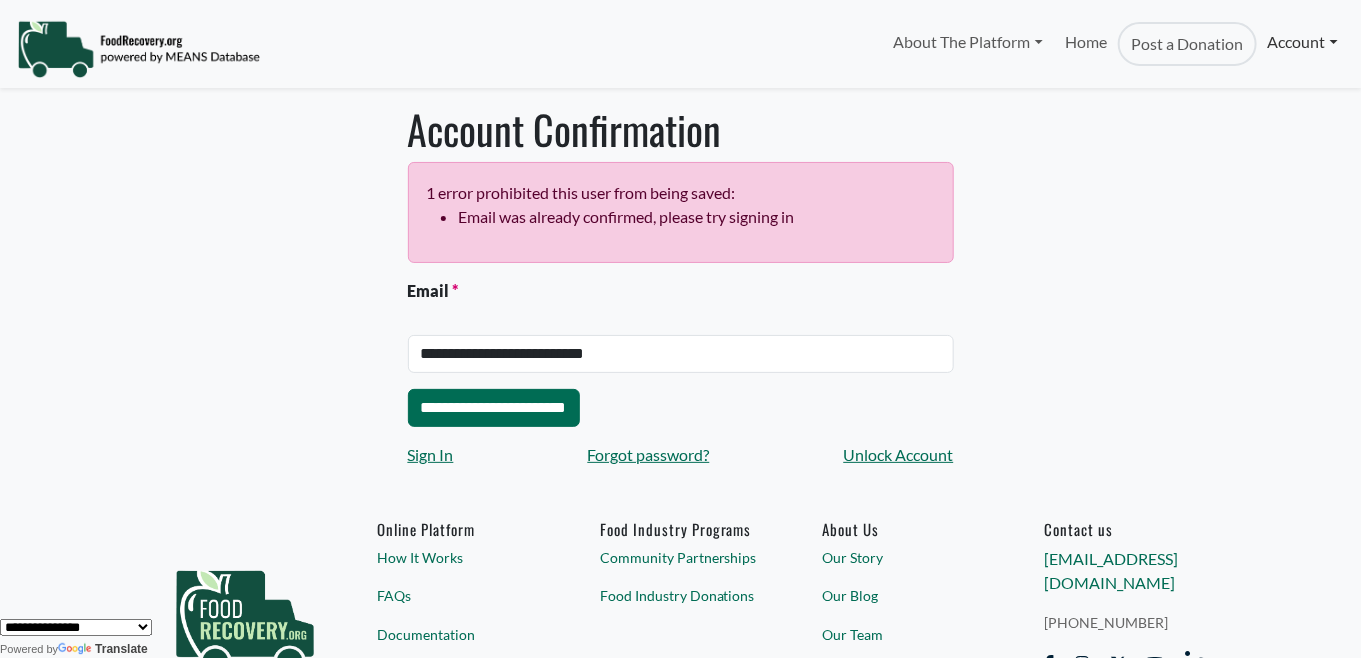 click on "Account" at bounding box center (1303, 42) 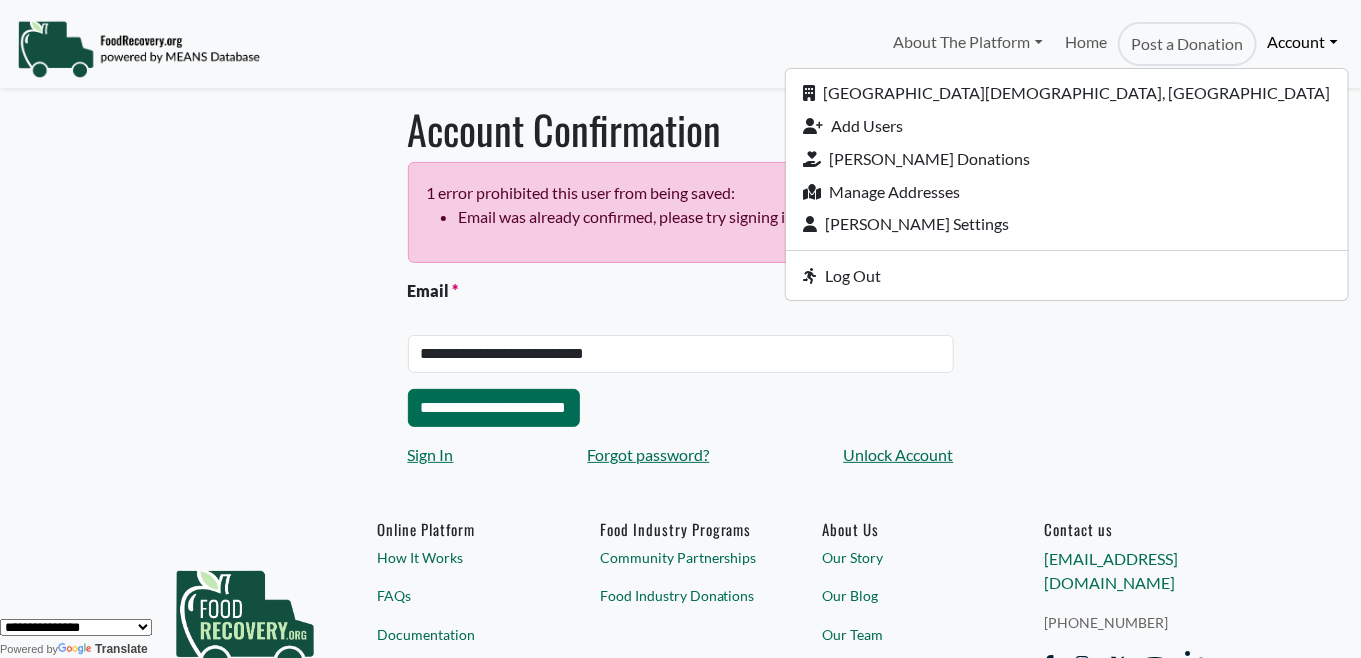 click on "**********" at bounding box center (681, 286) 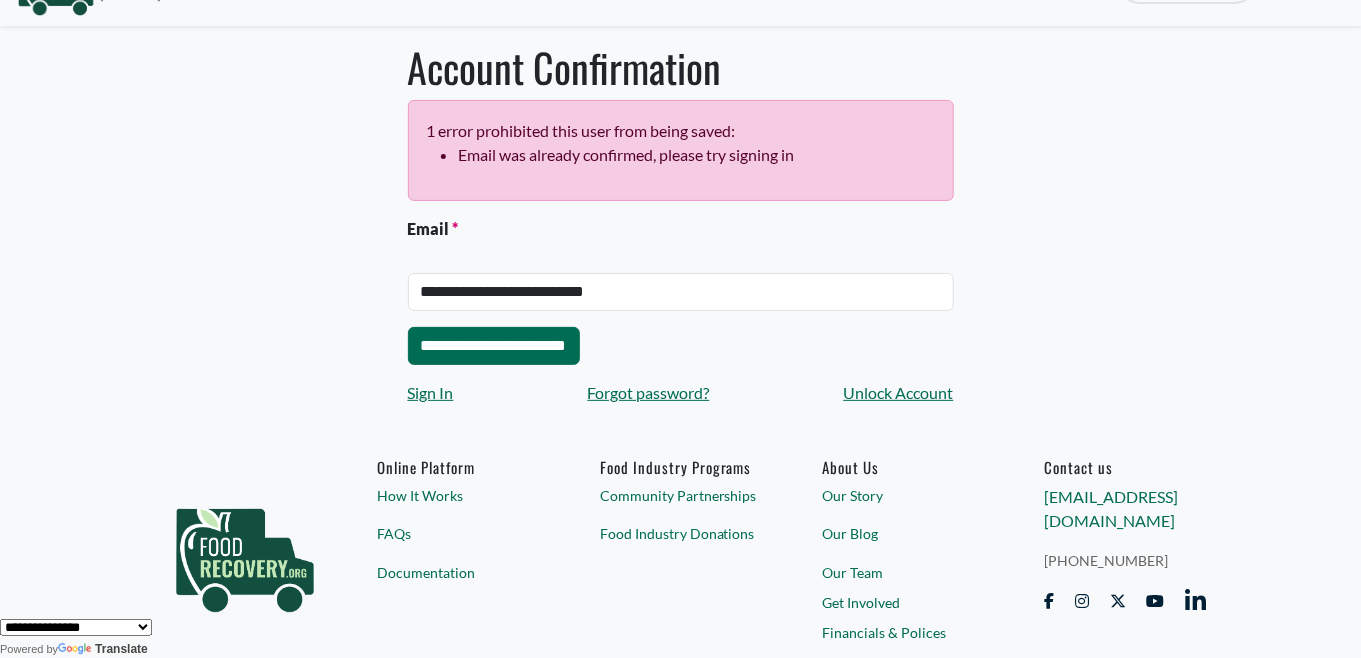 scroll, scrollTop: 0, scrollLeft: 0, axis: both 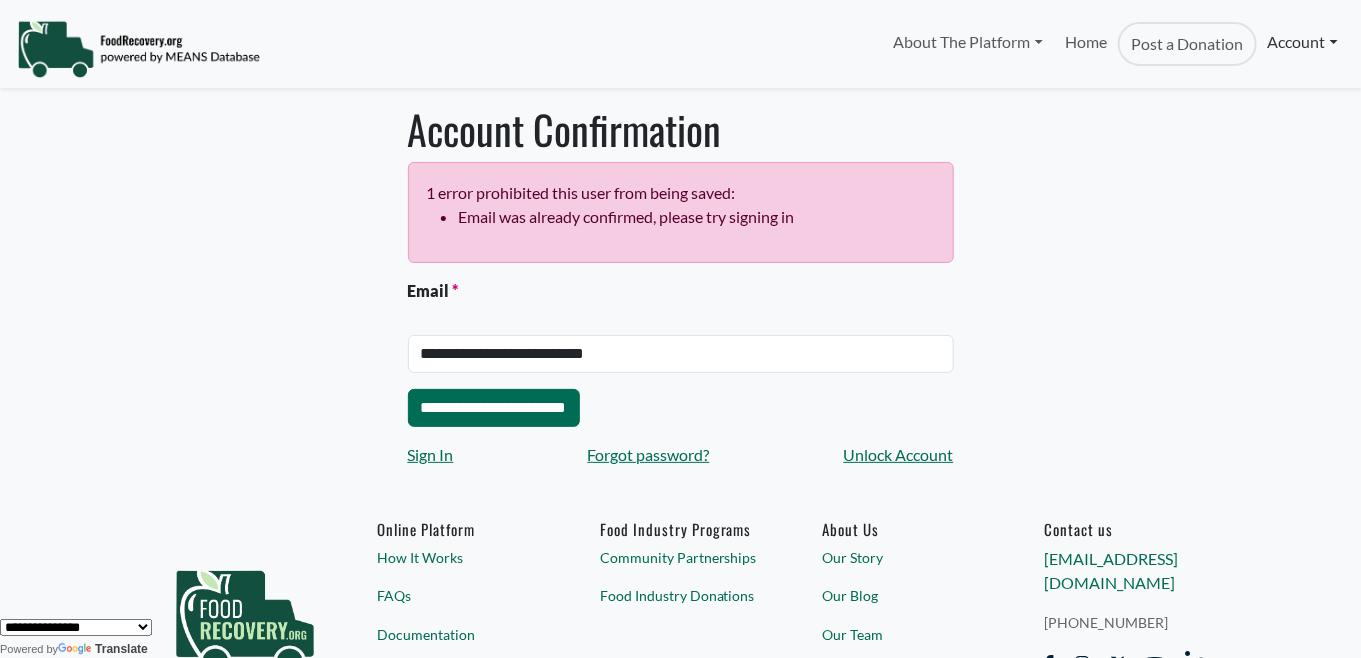 click on "Account" at bounding box center [1303, 42] 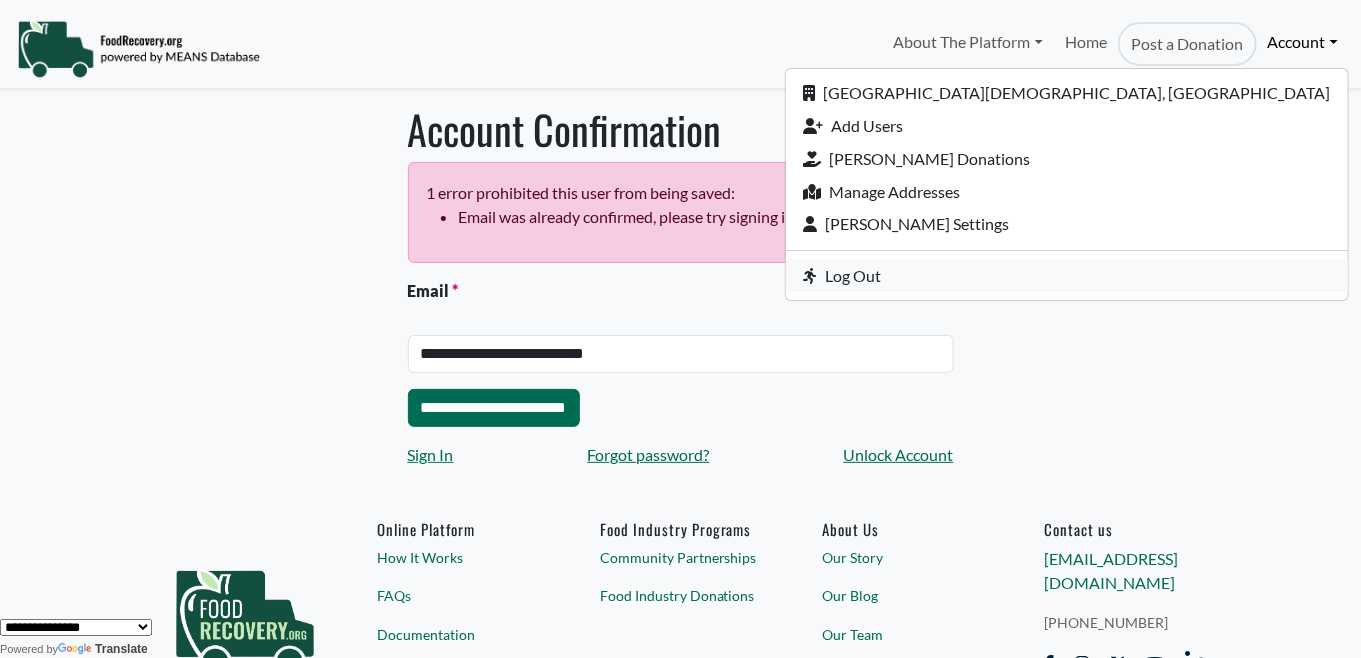 click on "Log Out" at bounding box center [1067, 275] 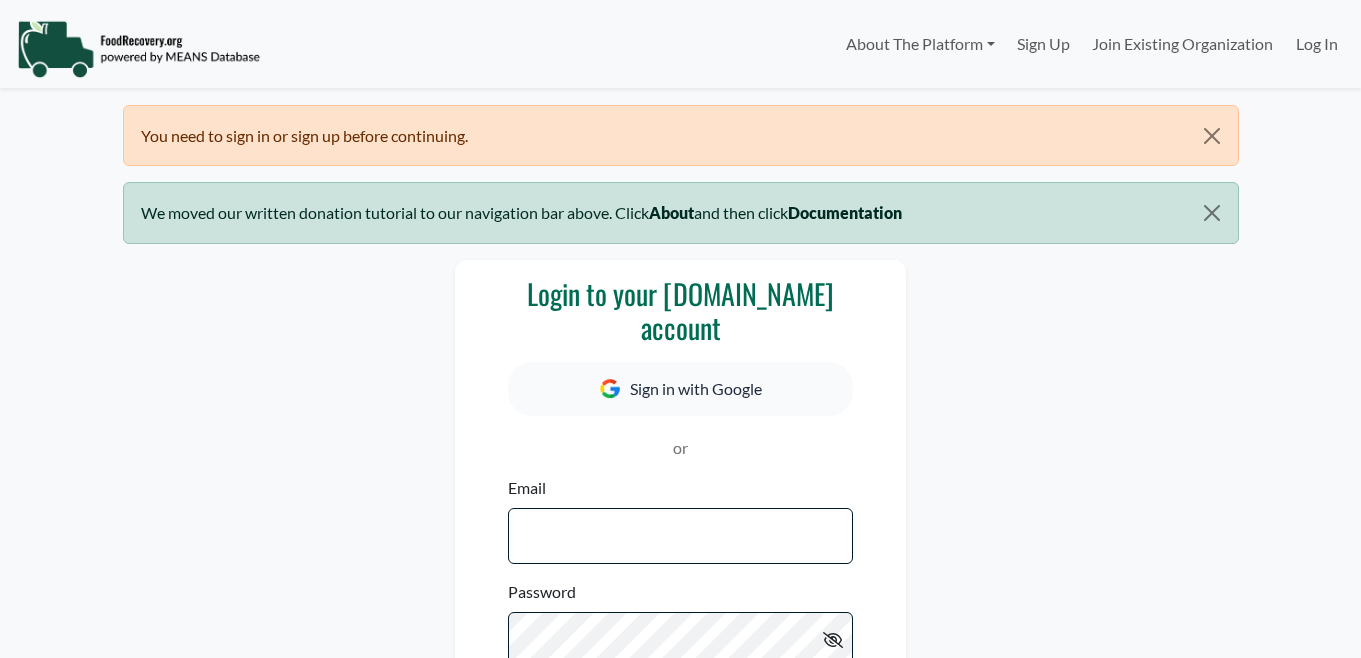 scroll, scrollTop: 0, scrollLeft: 0, axis: both 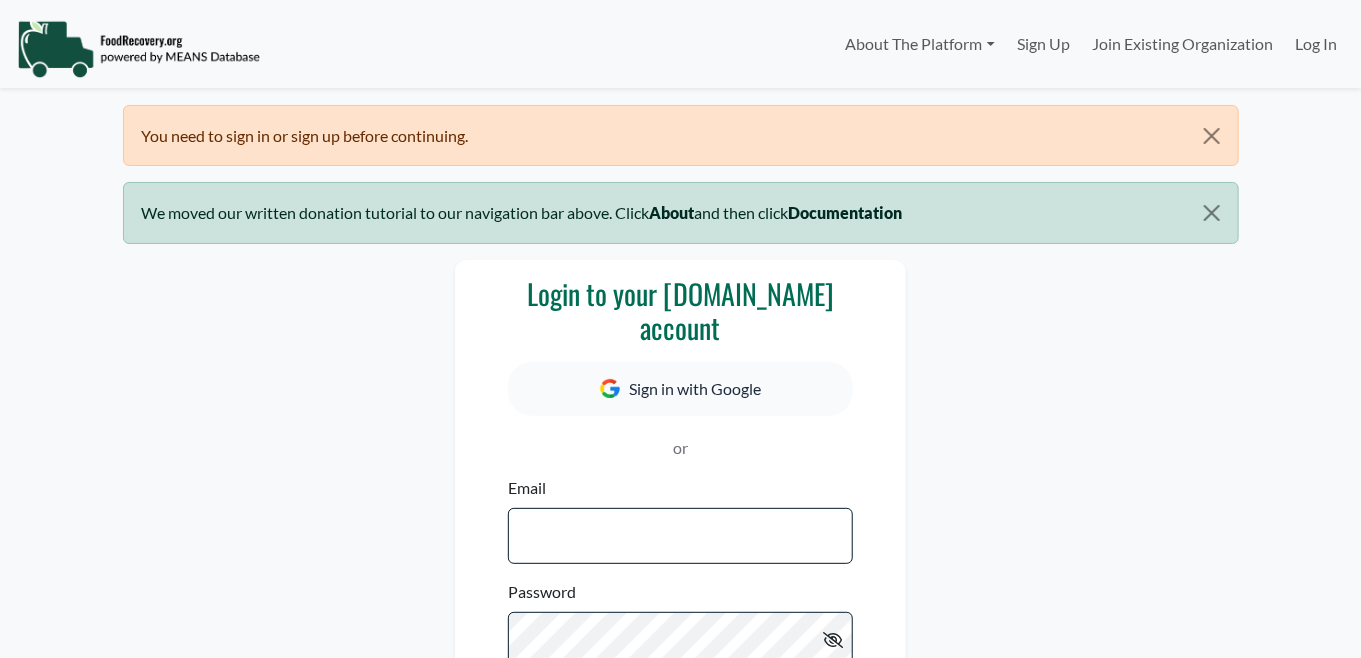 select 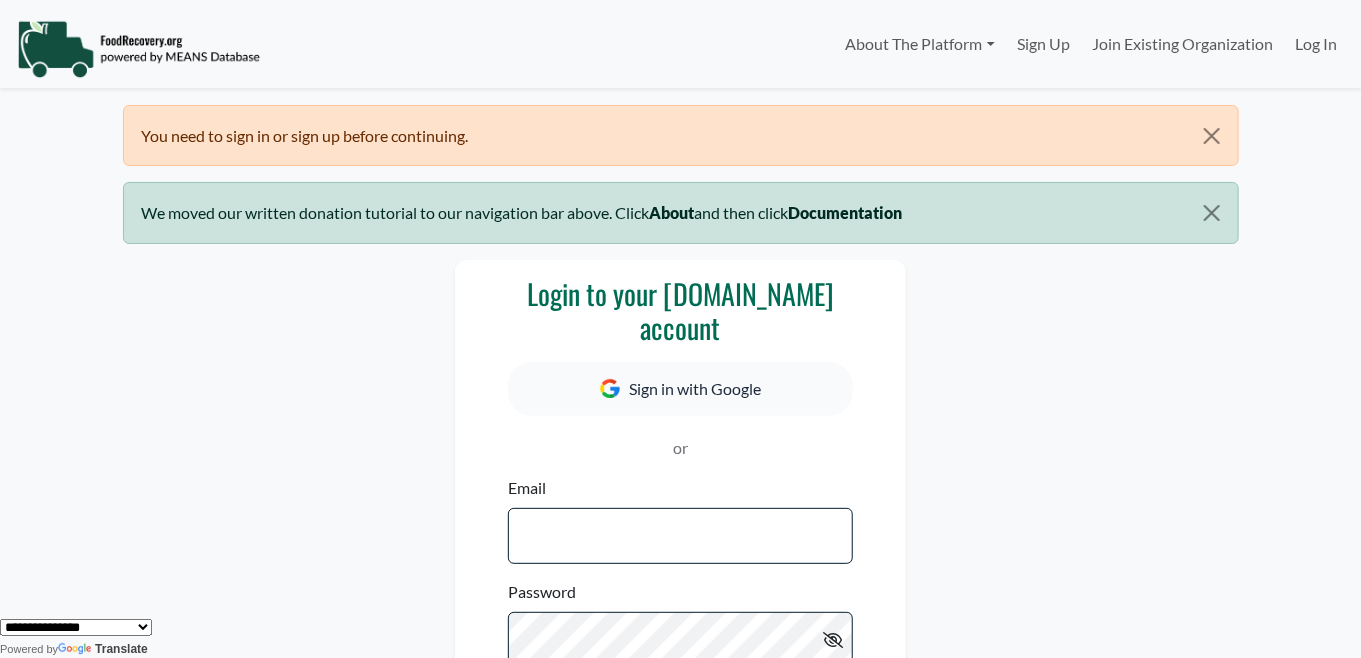 click on "Email" at bounding box center (680, 536) 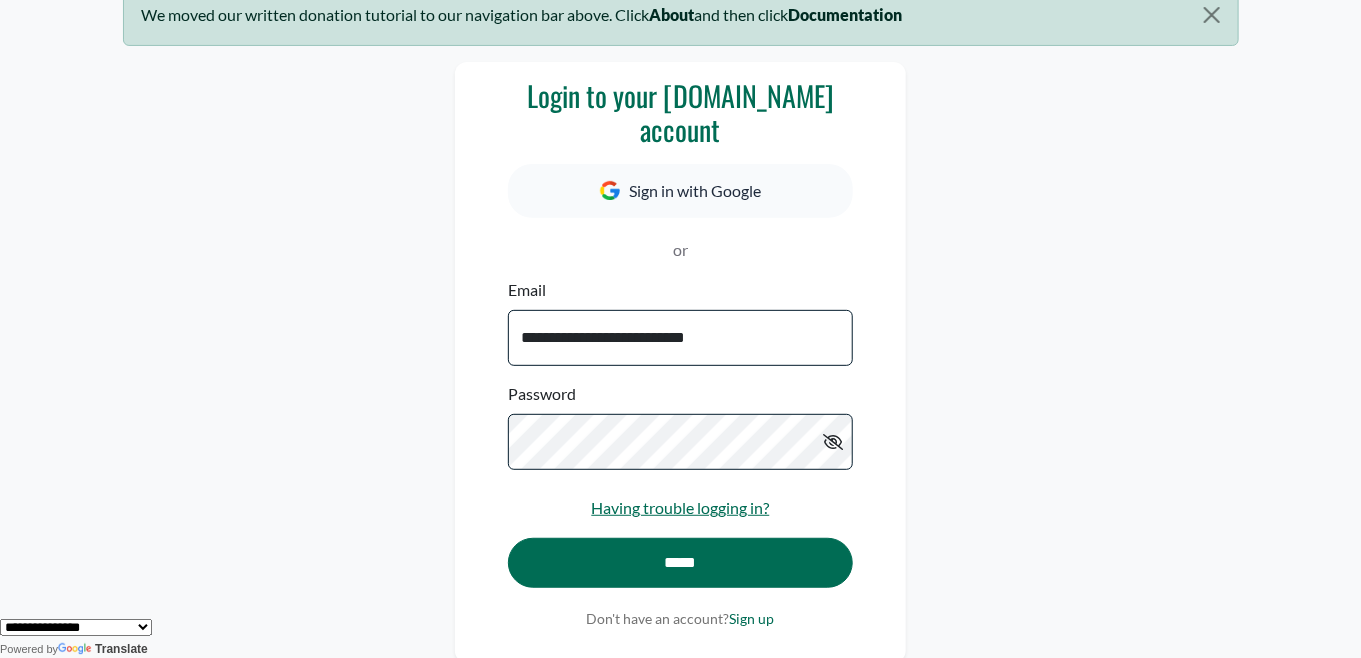 scroll, scrollTop: 200, scrollLeft: 0, axis: vertical 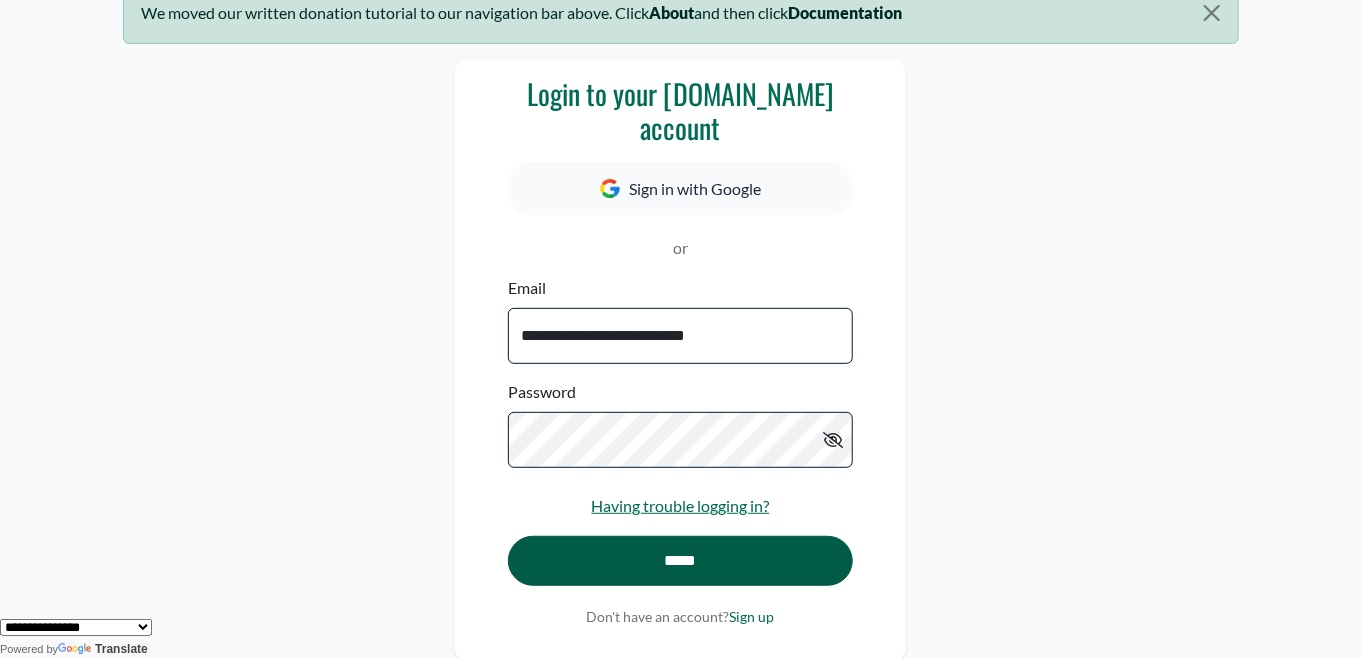 click on "*****" at bounding box center [680, 561] 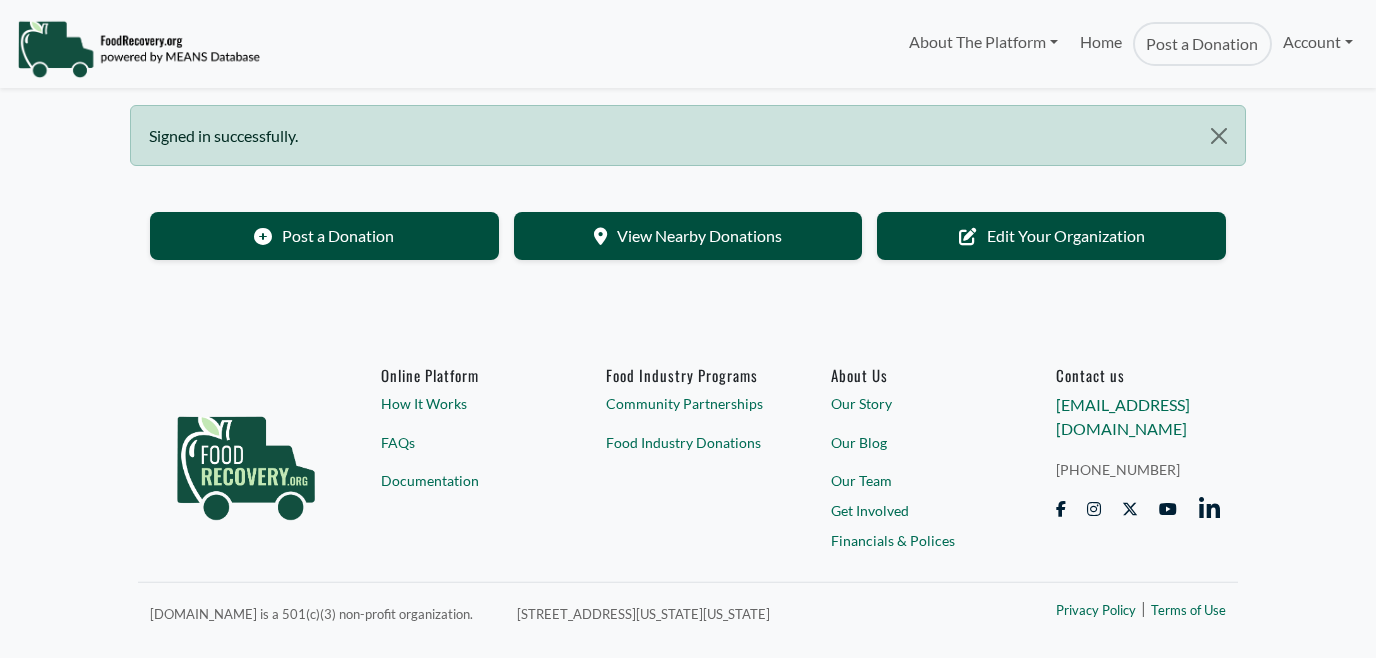 scroll, scrollTop: 0, scrollLeft: 0, axis: both 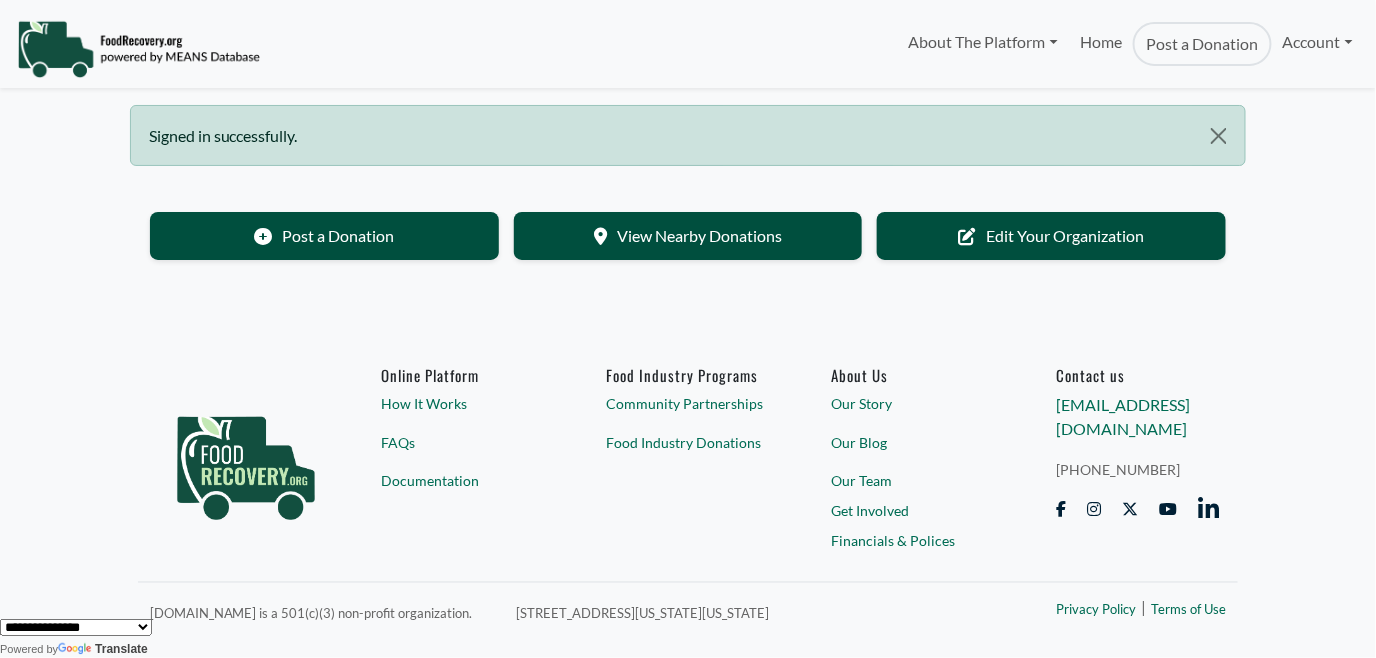 click on "About Us" at bounding box center (912, 375) 